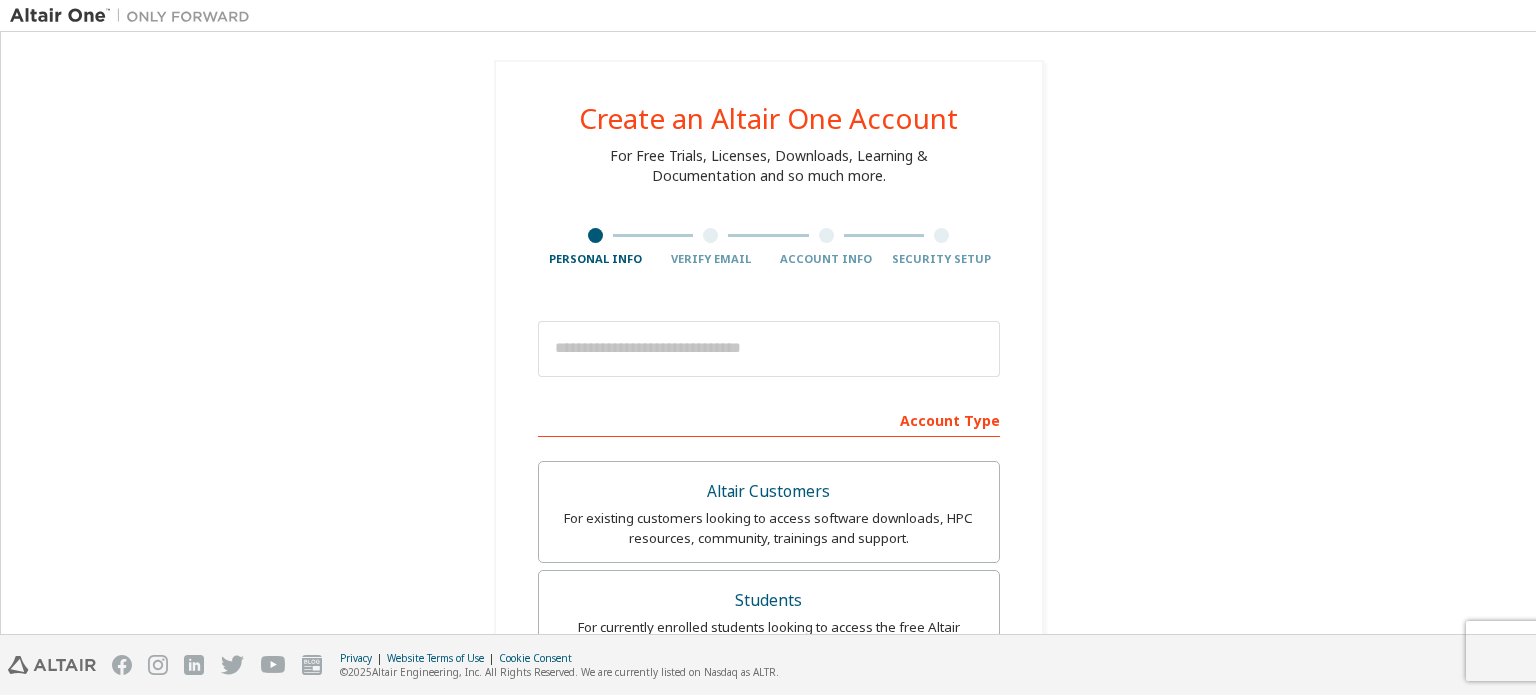 scroll, scrollTop: 0, scrollLeft: 0, axis: both 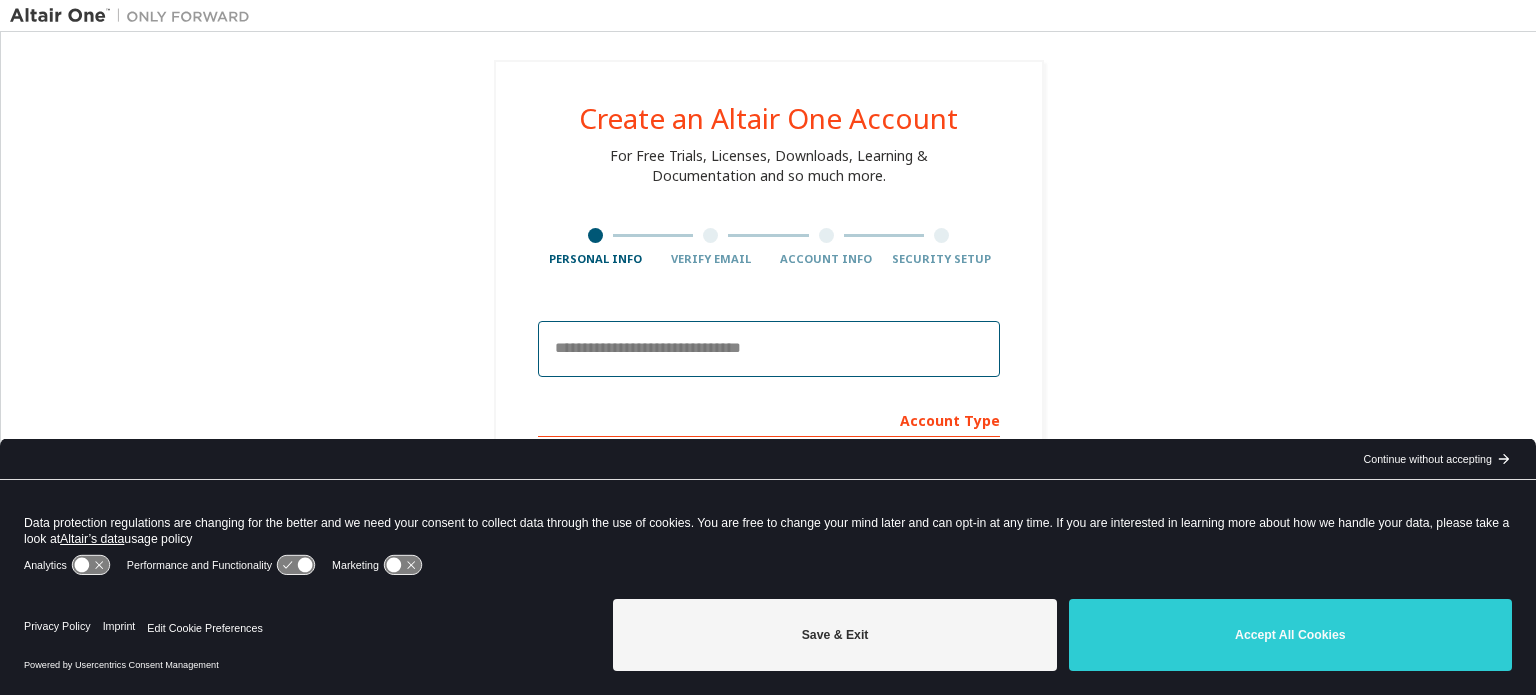 click at bounding box center (769, 349) 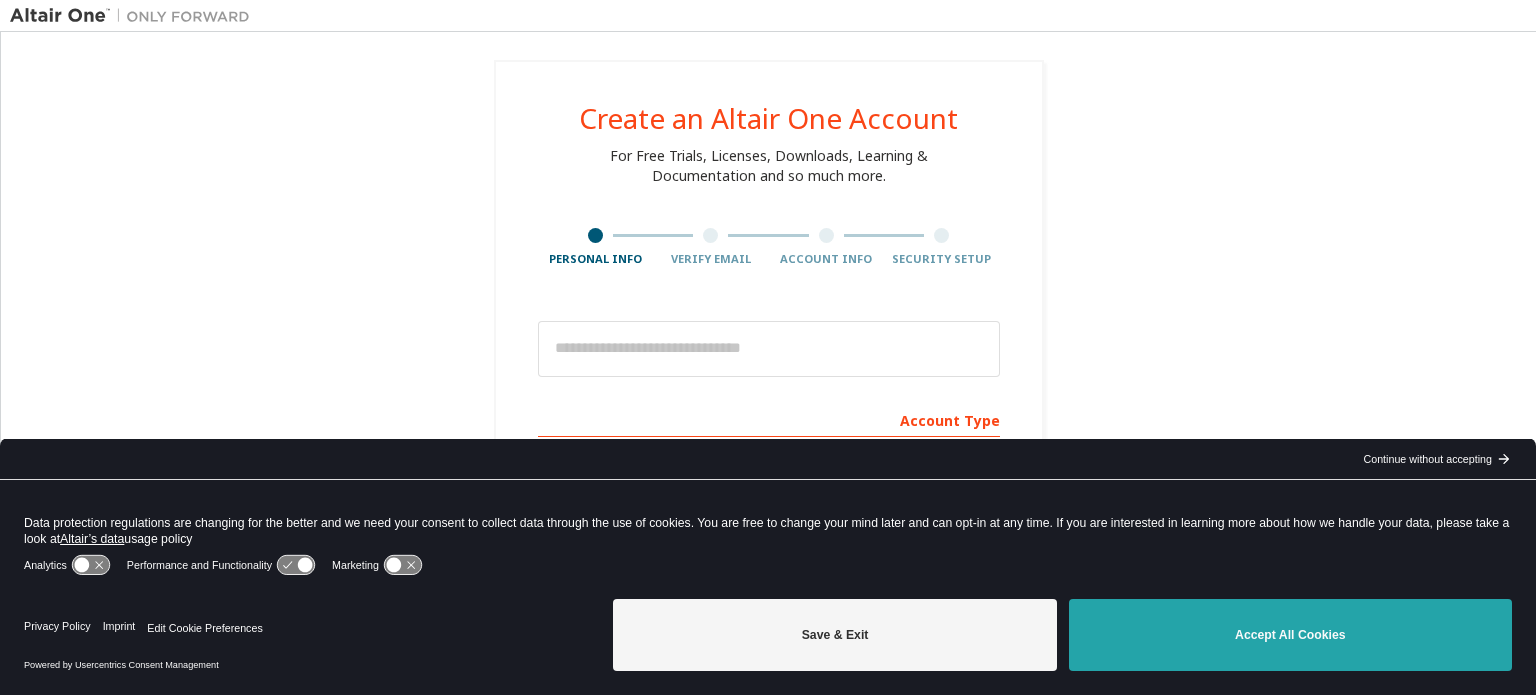 click on "Accept All Cookies" at bounding box center (1290, 635) 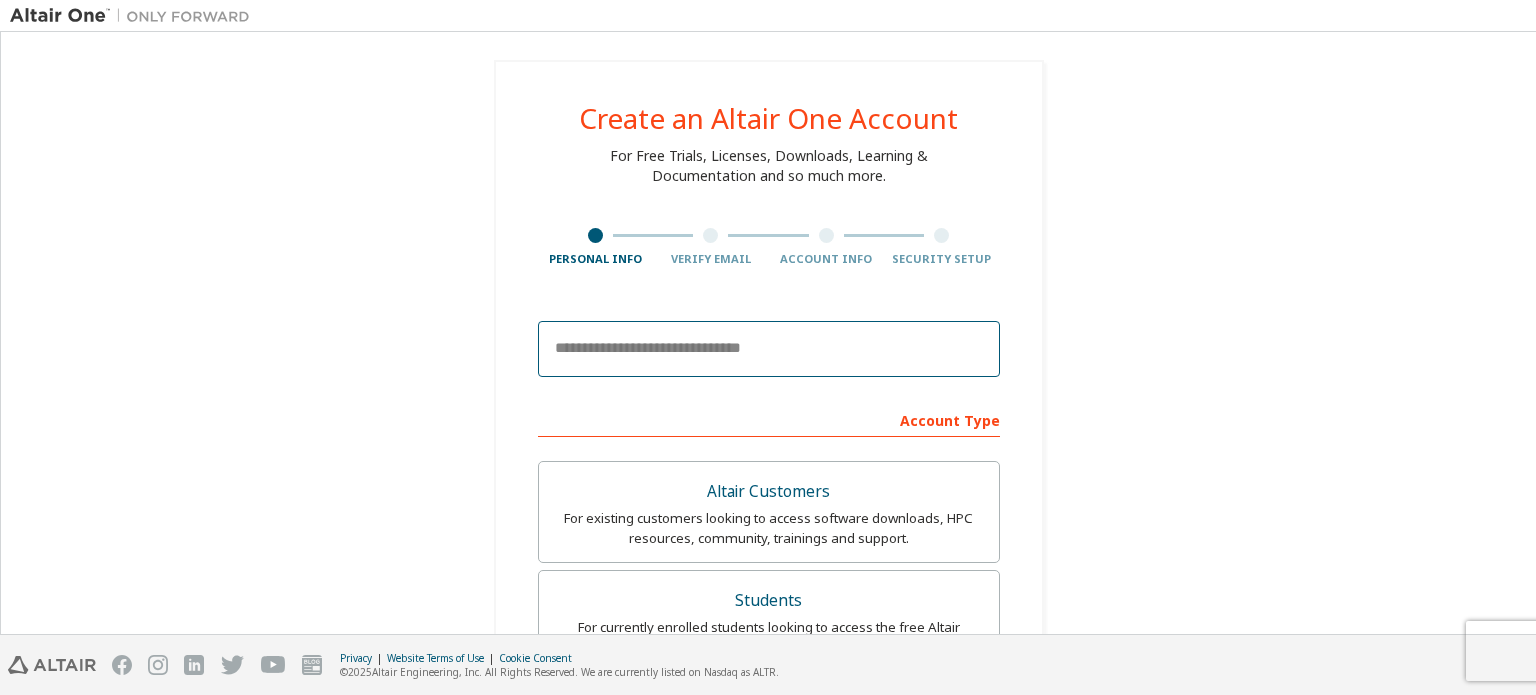 click at bounding box center [769, 349] 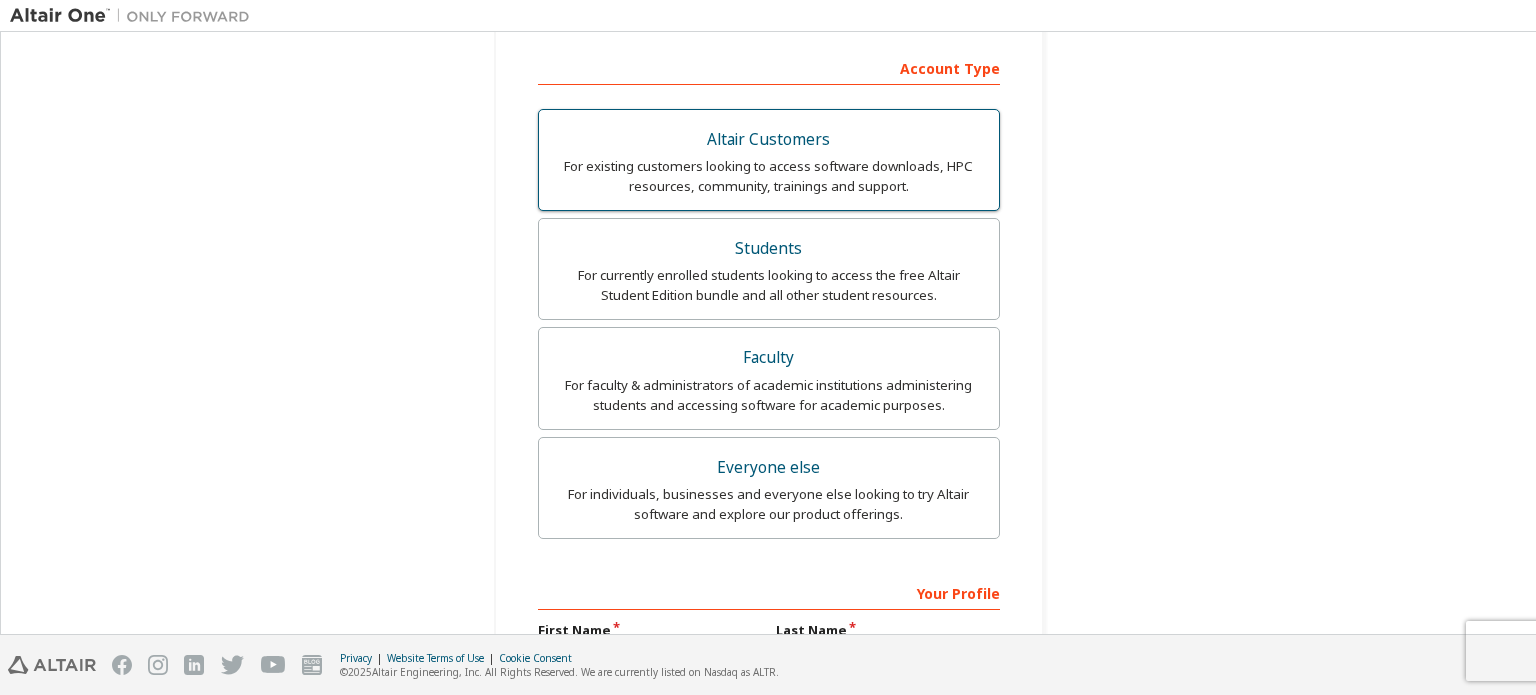 scroll, scrollTop: 344, scrollLeft: 0, axis: vertical 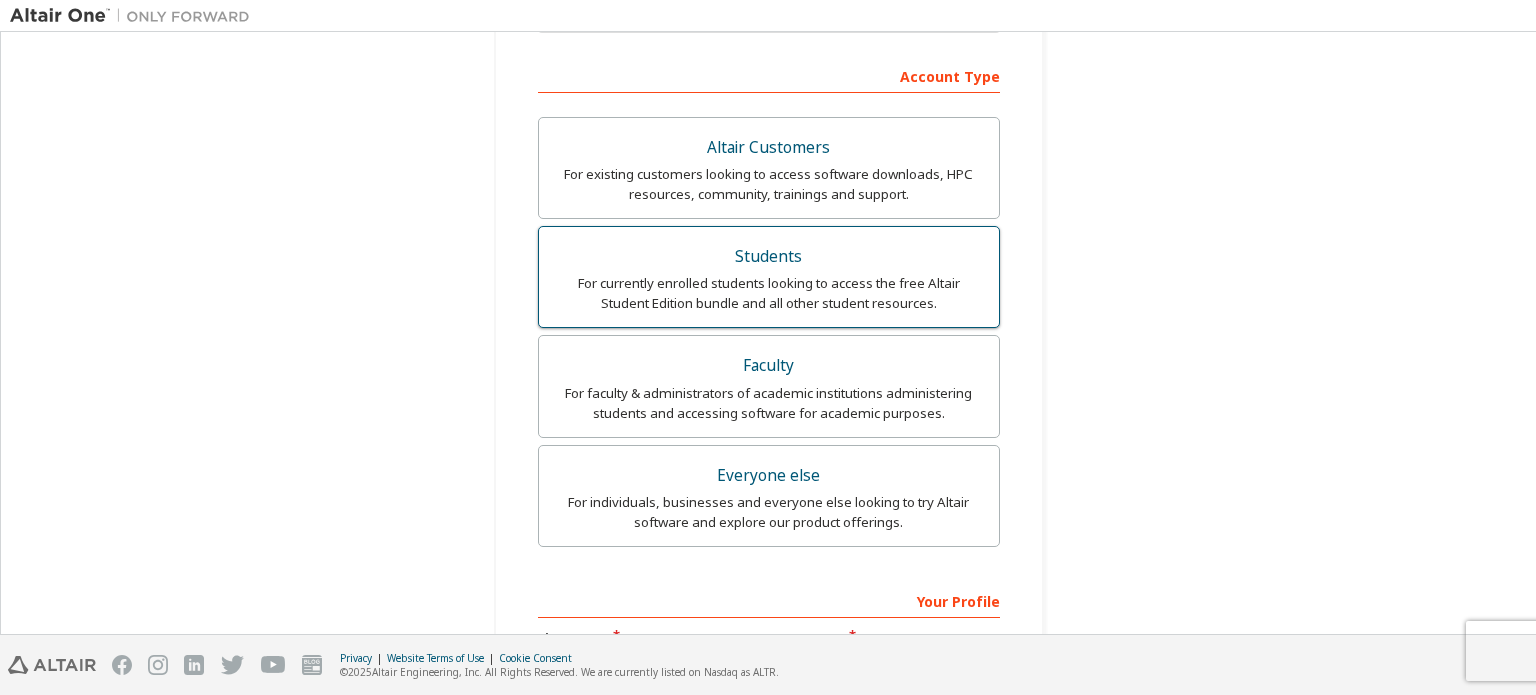 click on "Students" at bounding box center (769, 257) 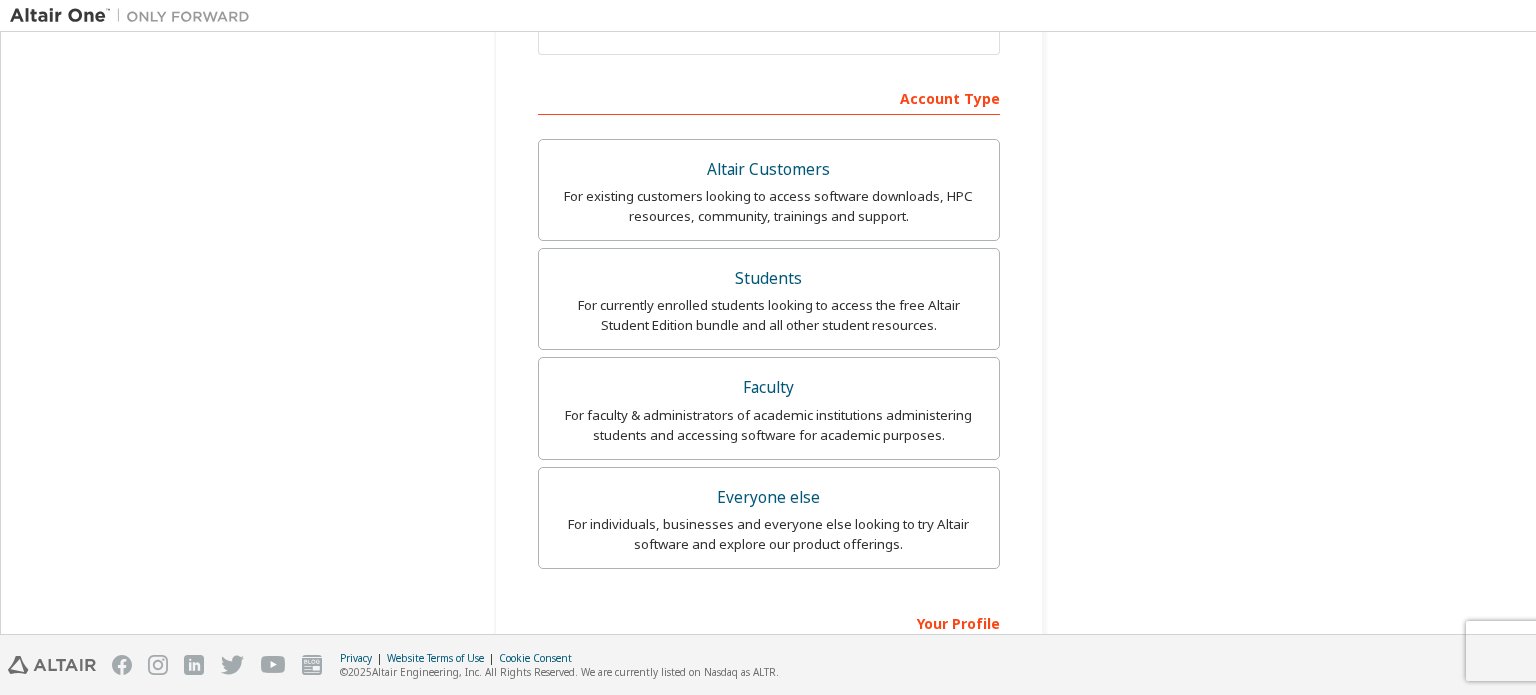 scroll, scrollTop: 318, scrollLeft: 0, axis: vertical 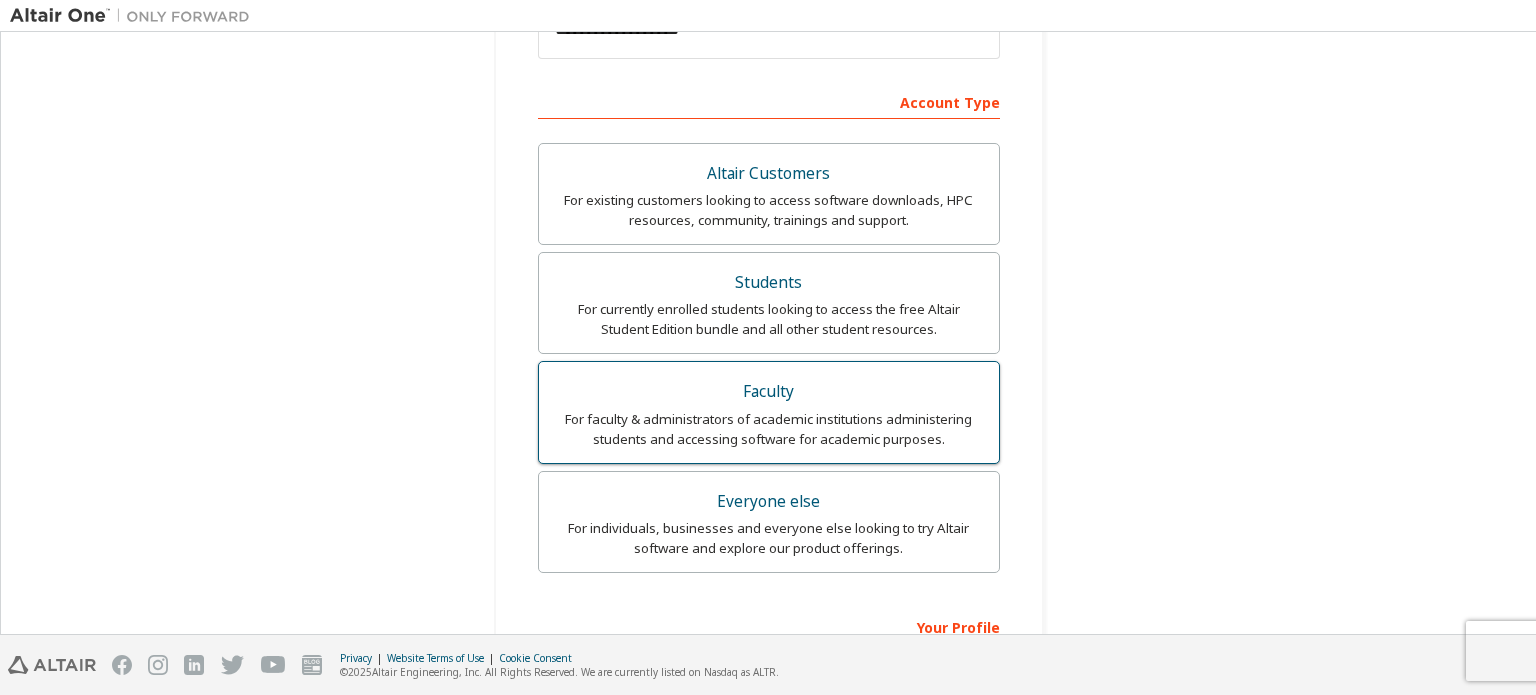 click on "For faculty & administrators of academic institutions administering students and accessing software for academic purposes." at bounding box center [769, 429] 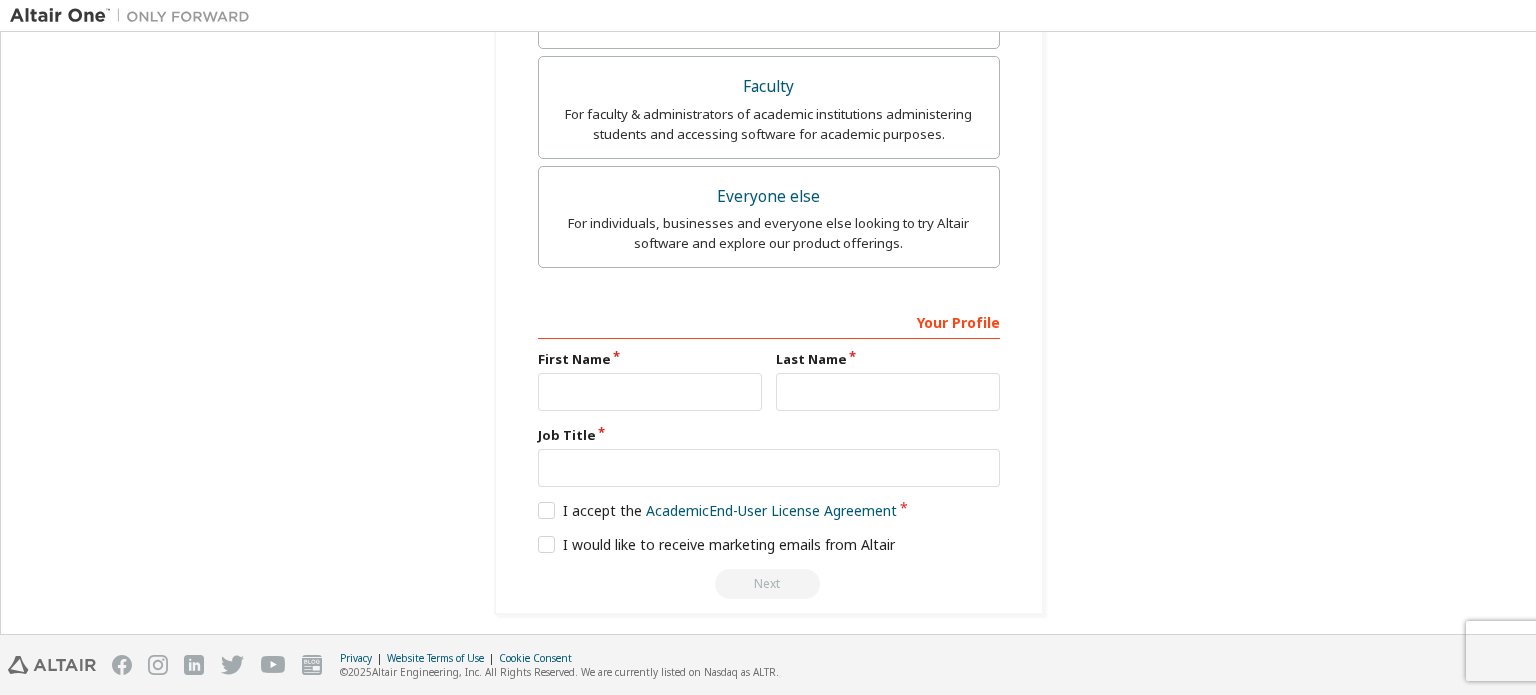 scroll, scrollTop: 623, scrollLeft: 0, axis: vertical 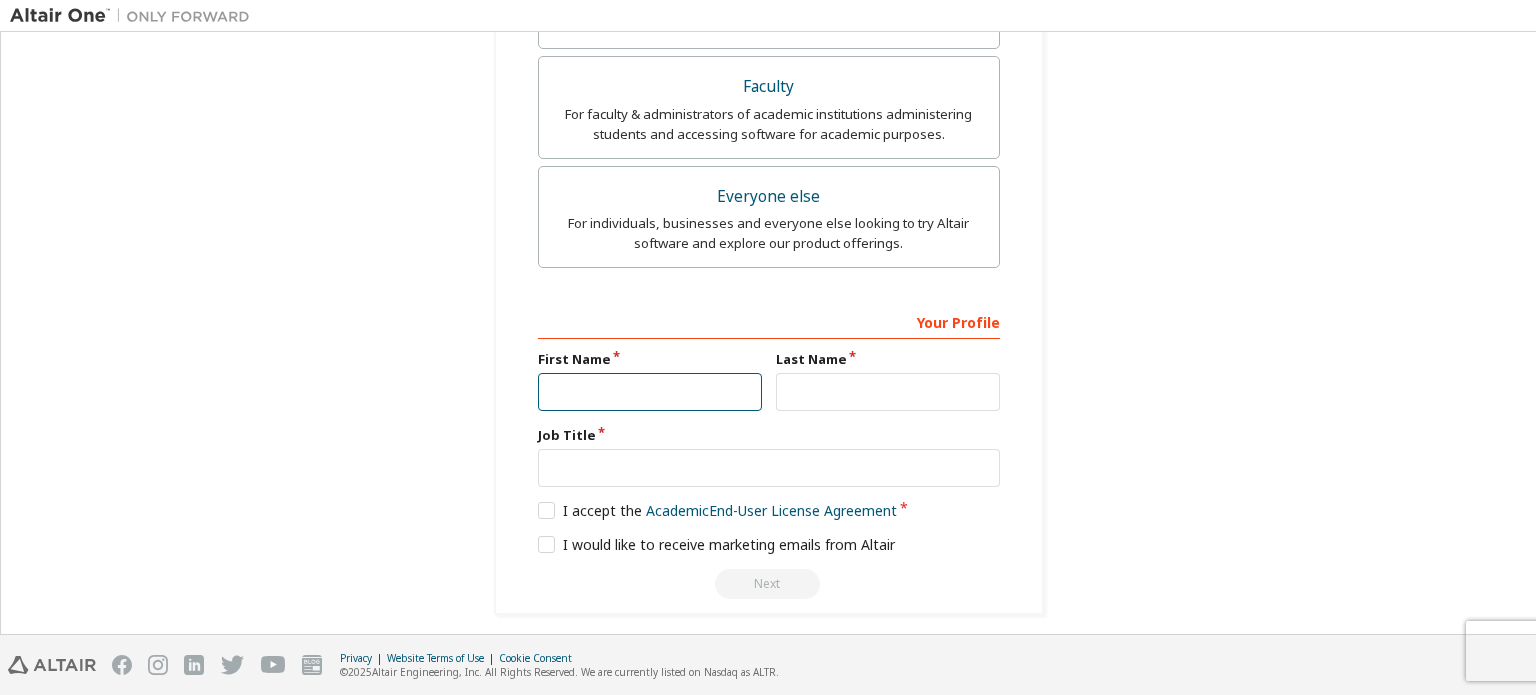 click at bounding box center (650, 392) 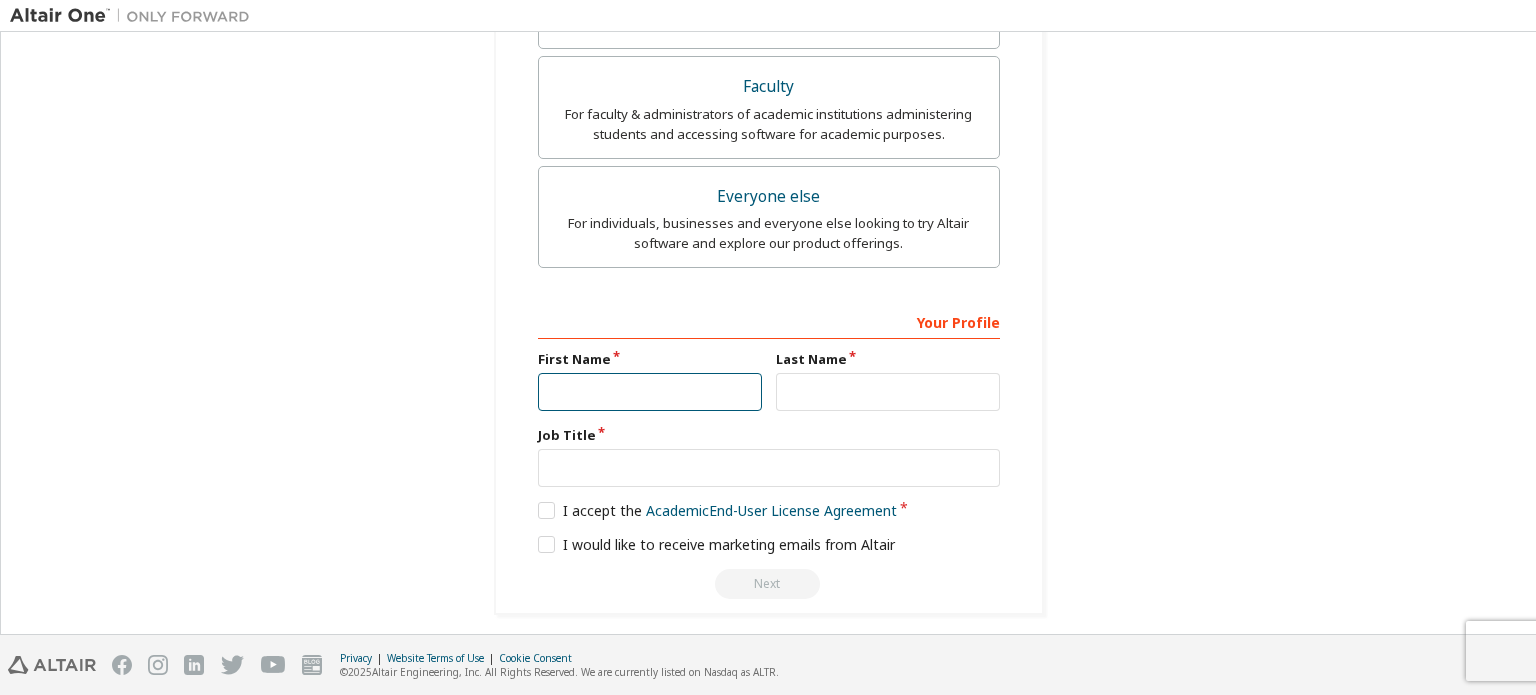type on "******" 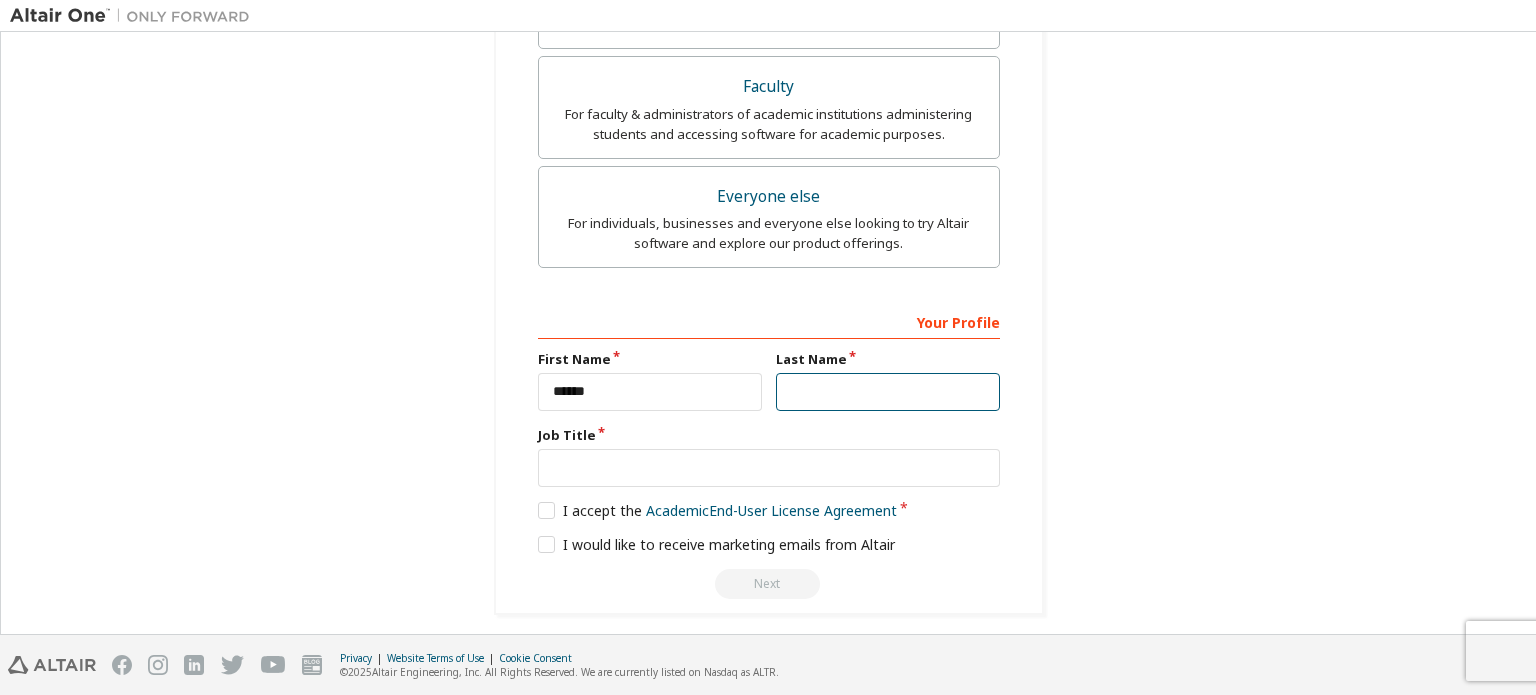 click at bounding box center (888, 392) 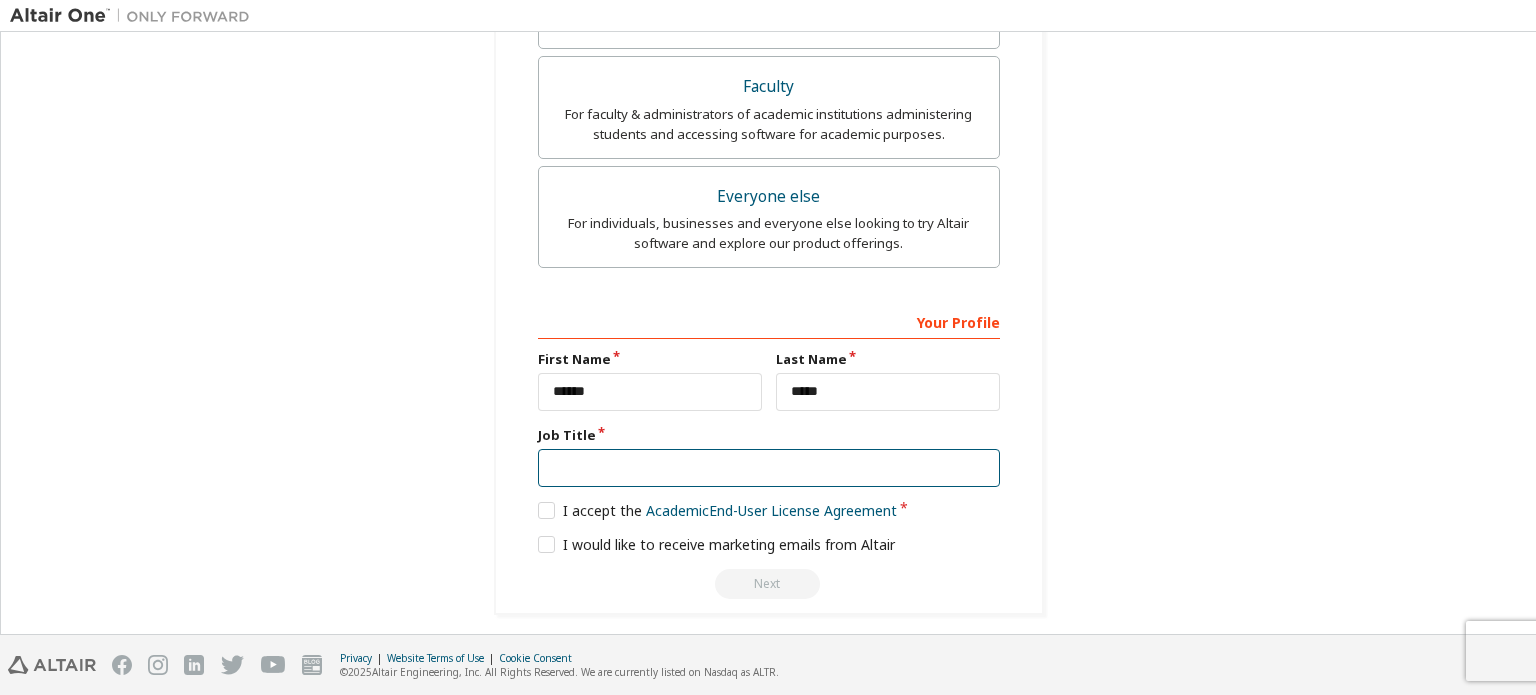 click at bounding box center [769, 468] 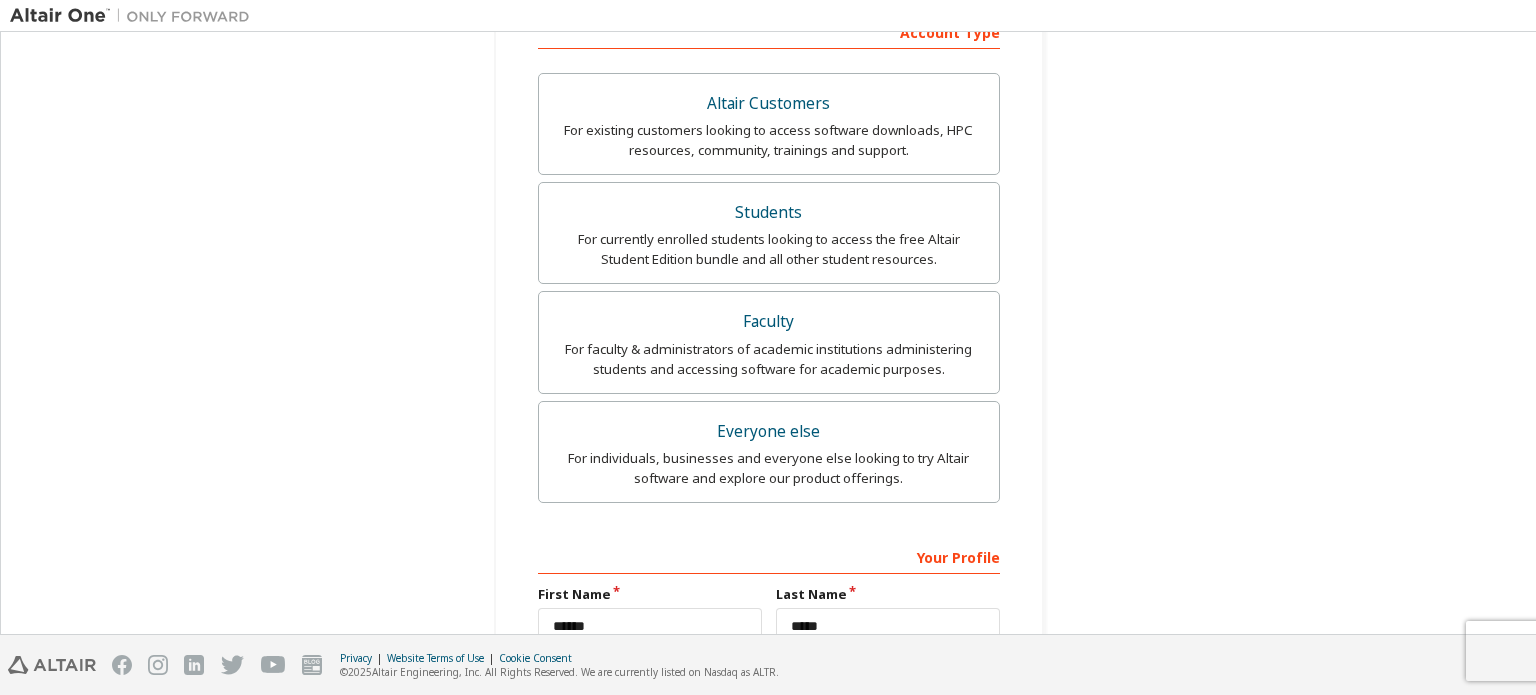 scroll, scrollTop: 387, scrollLeft: 0, axis: vertical 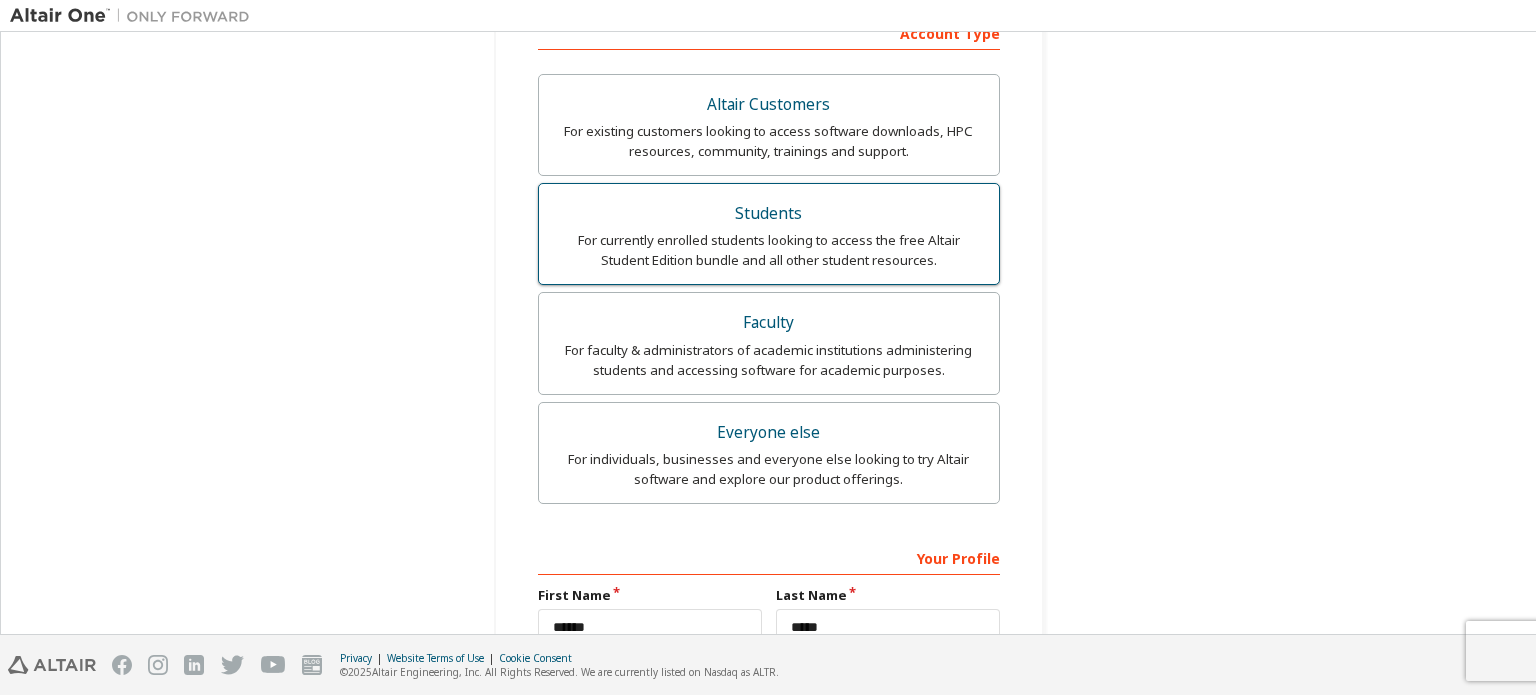 click on "Students For currently enrolled students looking to access the free Altair Student Edition bundle and all other student resources." at bounding box center [769, 234] 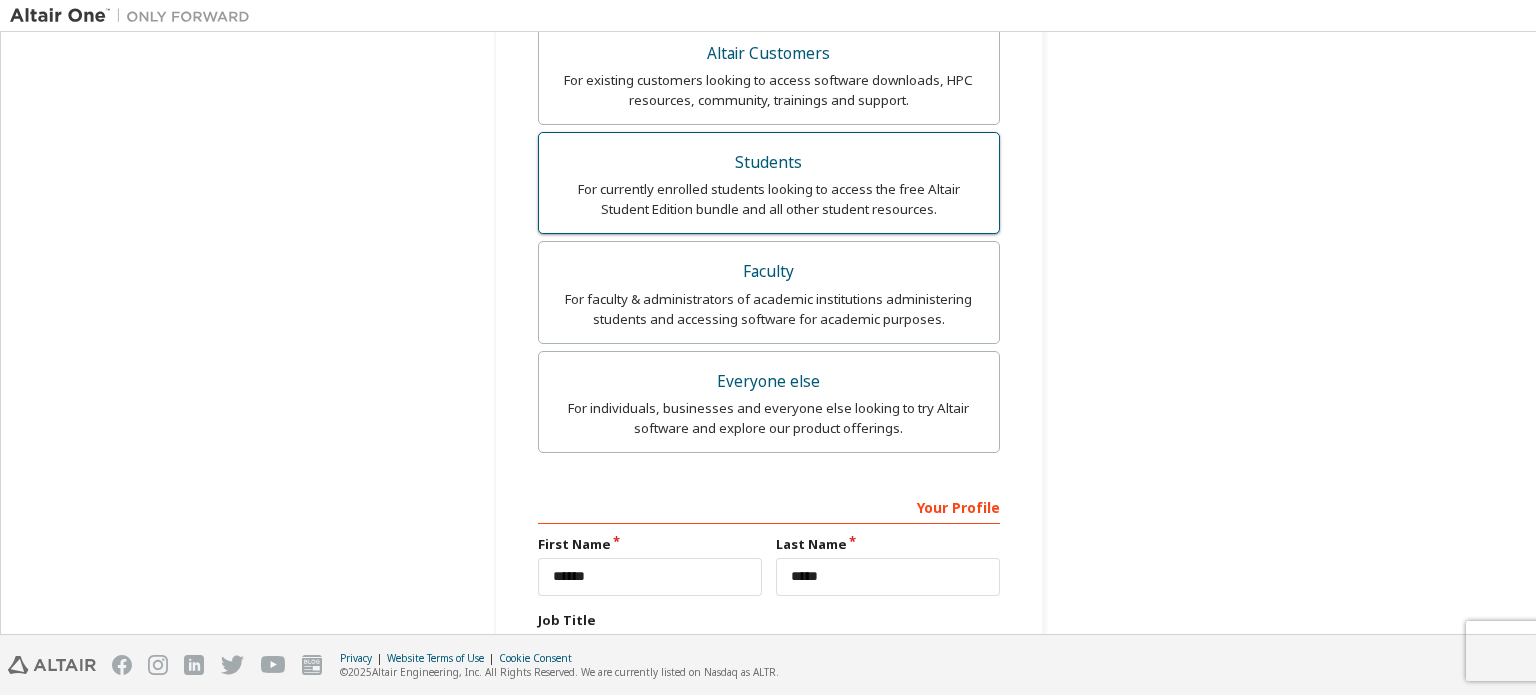 scroll, scrollTop: 437, scrollLeft: 0, axis: vertical 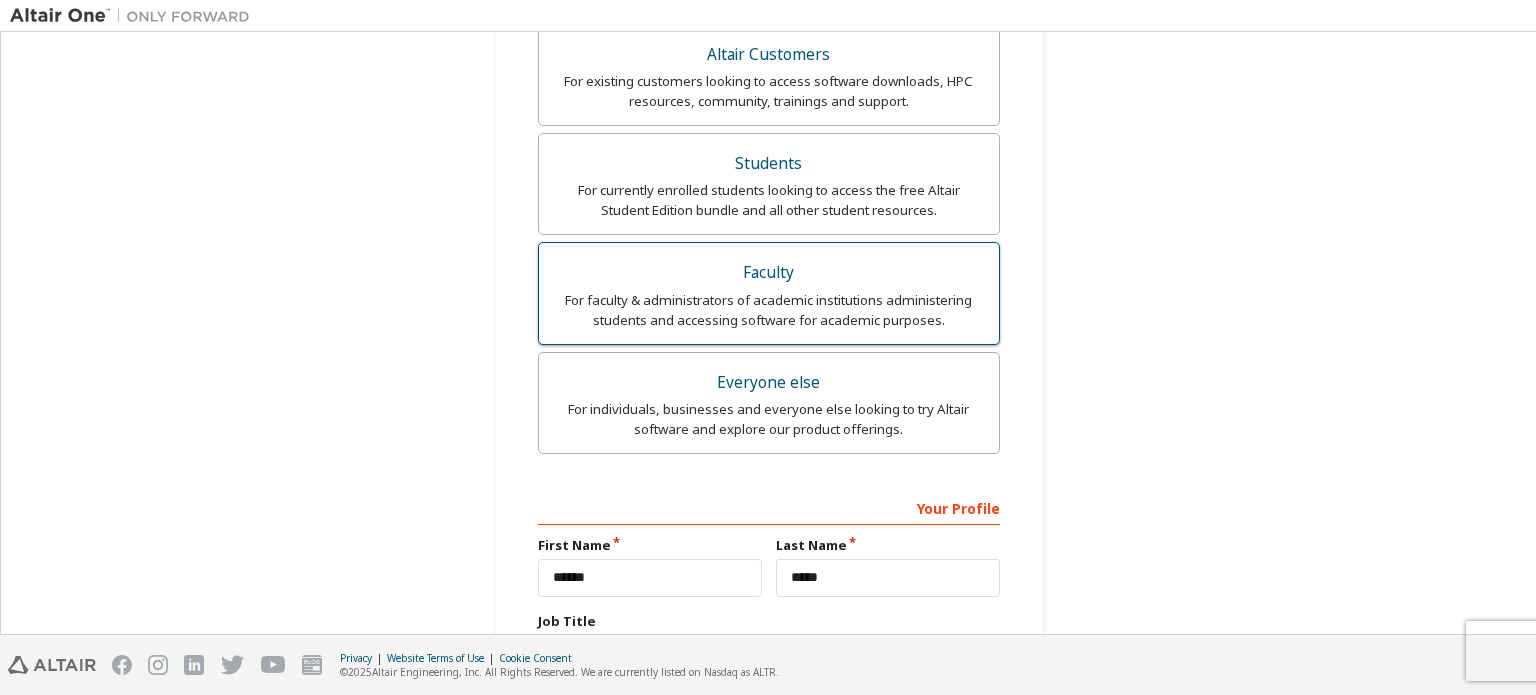 drag, startPoint x: 752, startPoint y: 262, endPoint x: 611, endPoint y: 277, distance: 141.79562 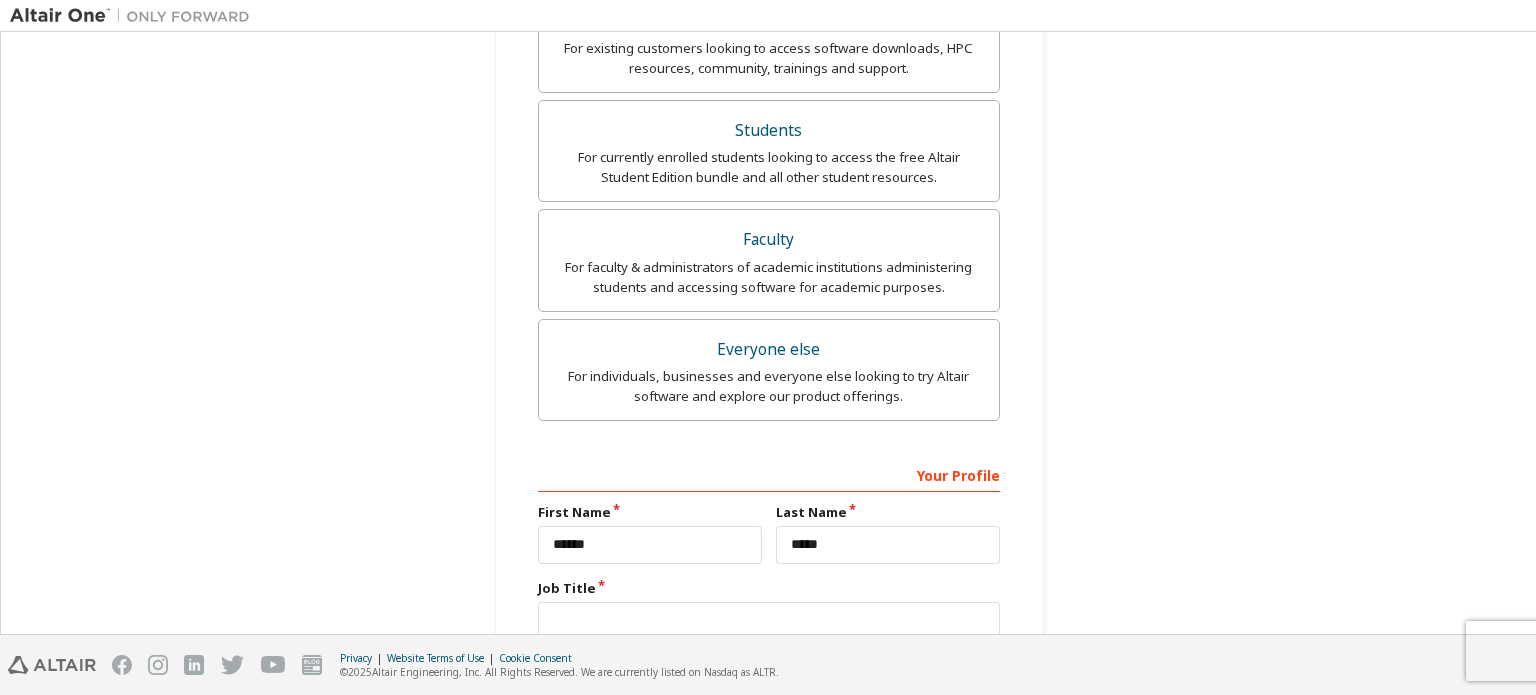 scroll, scrollTop: 471, scrollLeft: 0, axis: vertical 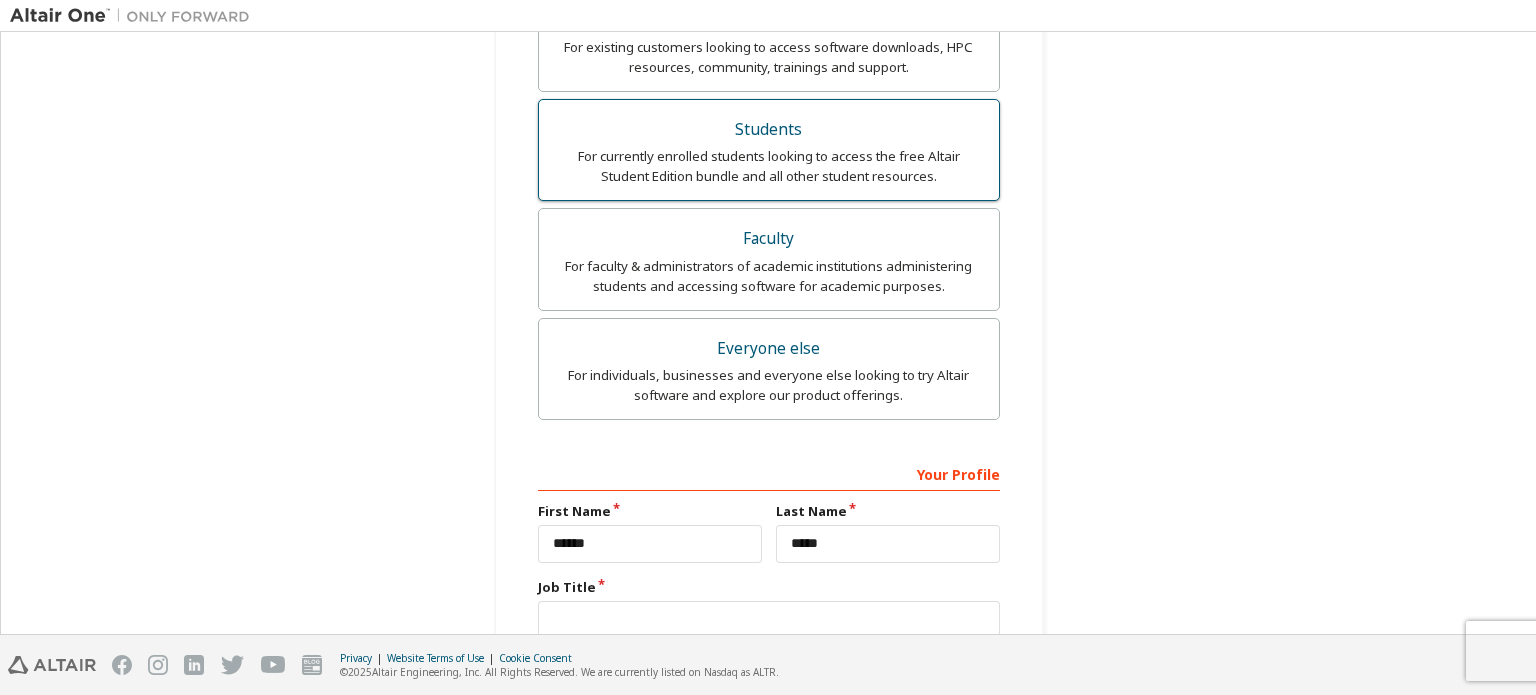 click on "For currently enrolled students looking to access the free Altair Student Edition bundle and all other student resources." at bounding box center (769, 166) 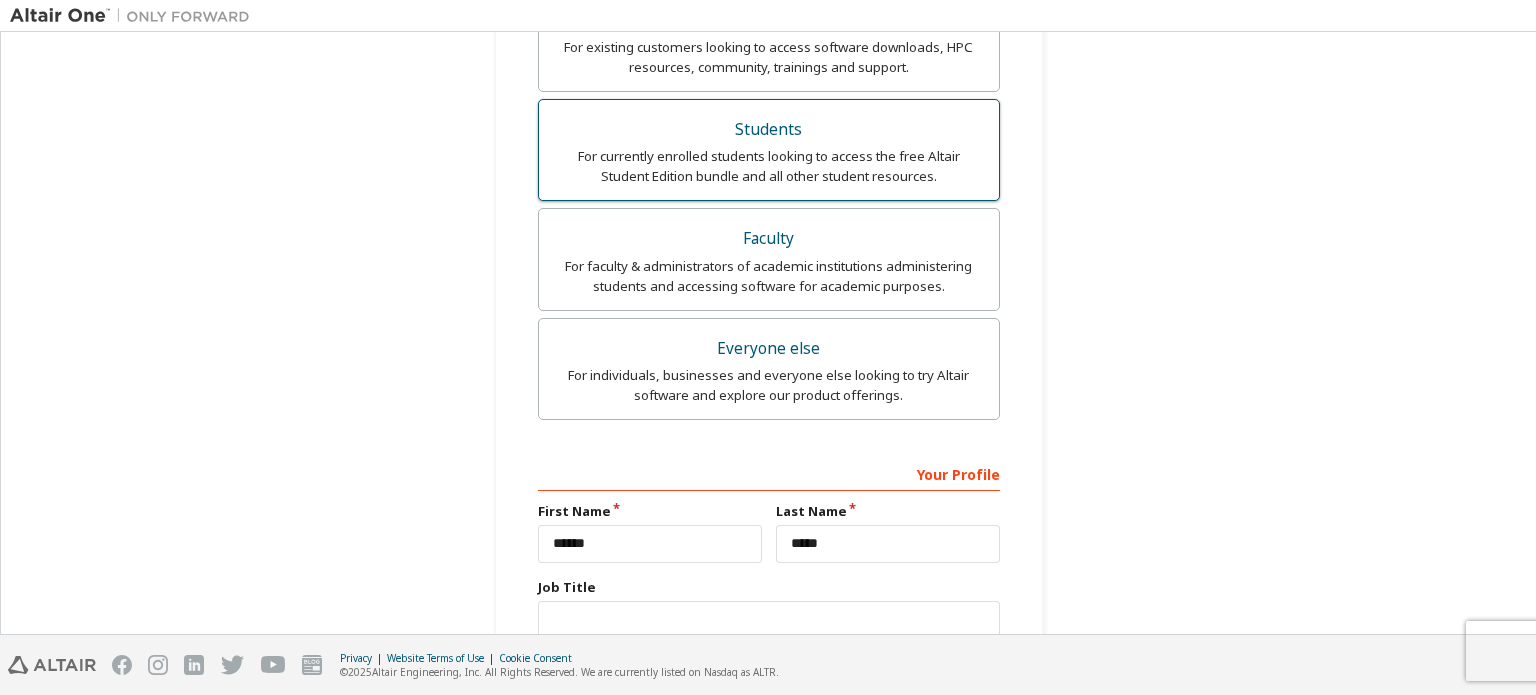 click on "Students For currently enrolled students looking to access the free Altair Student Edition bundle and all other student resources." at bounding box center (769, 150) 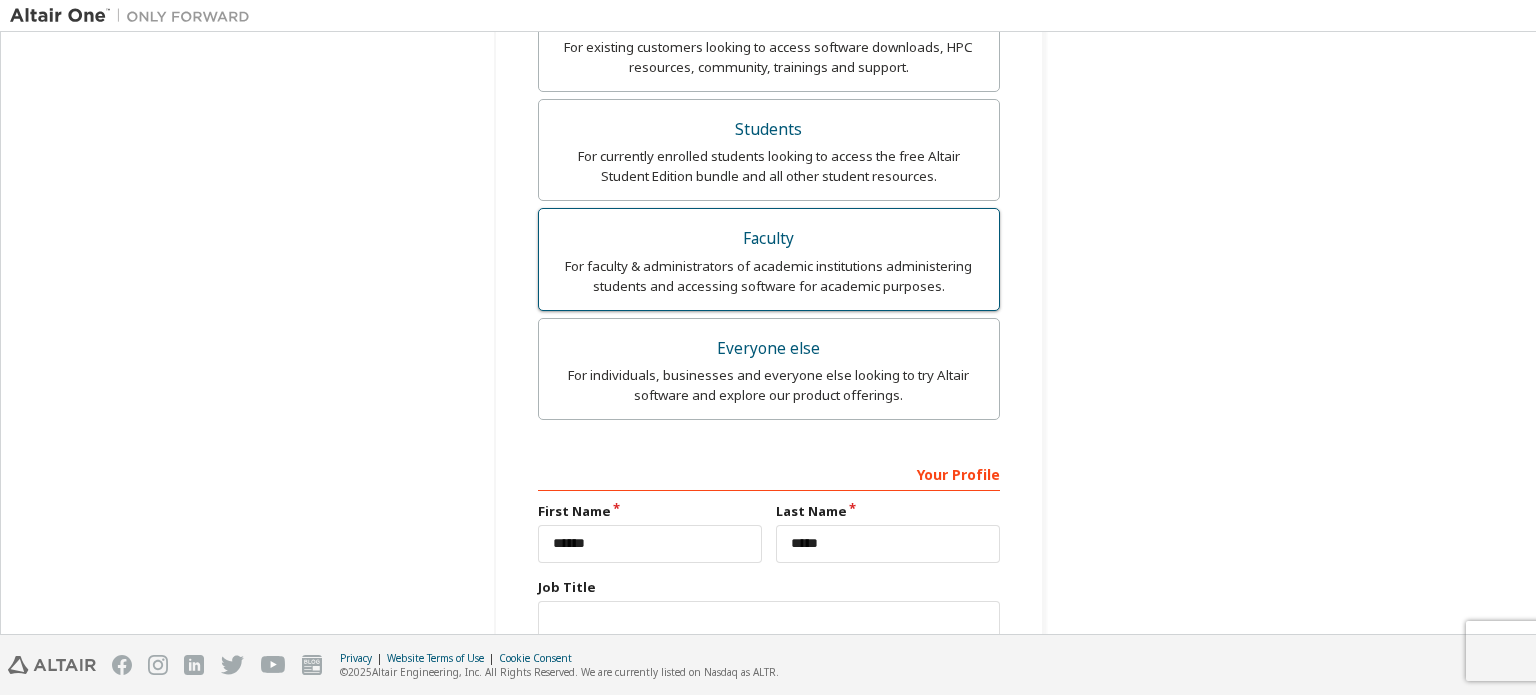 click on "Faculty For faculty & administrators of academic institutions administering students and accessing software for academic purposes." at bounding box center (769, 259) 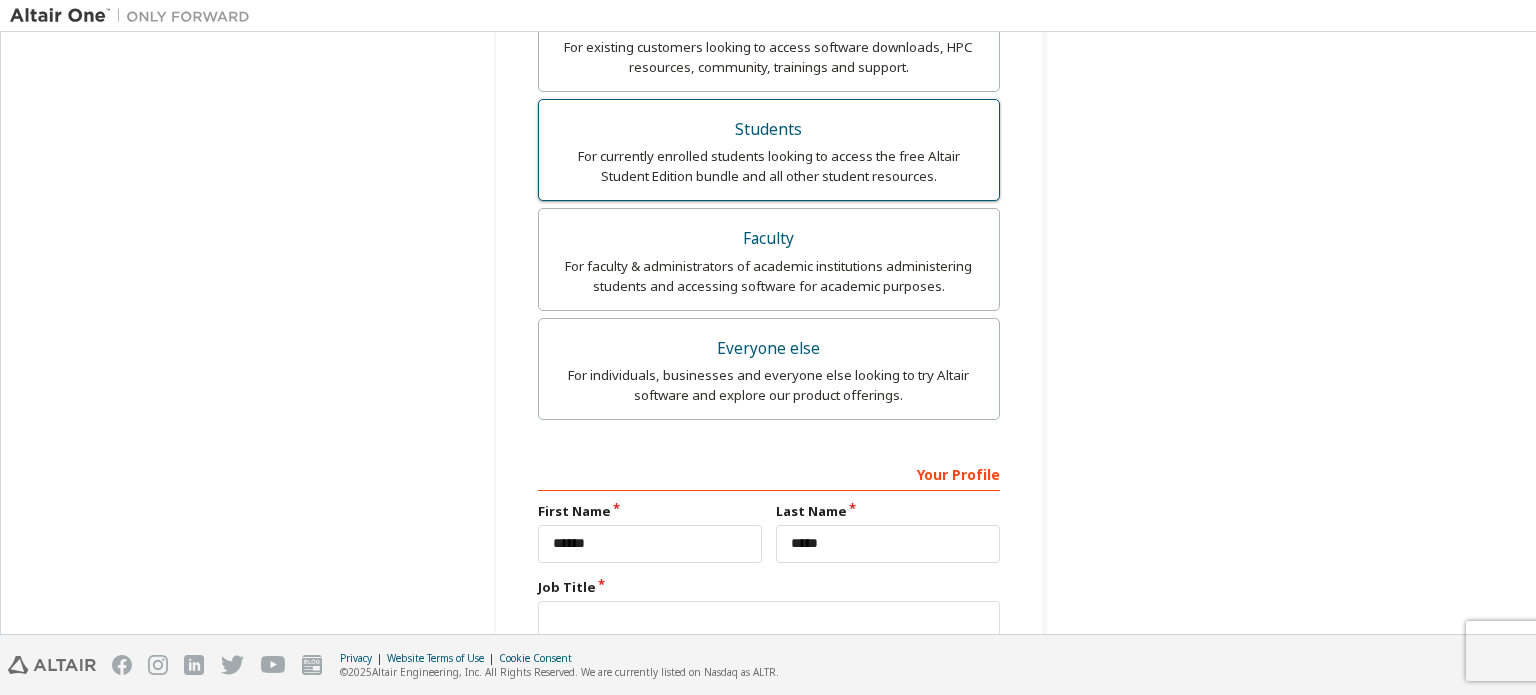 click on "Students" at bounding box center (769, 130) 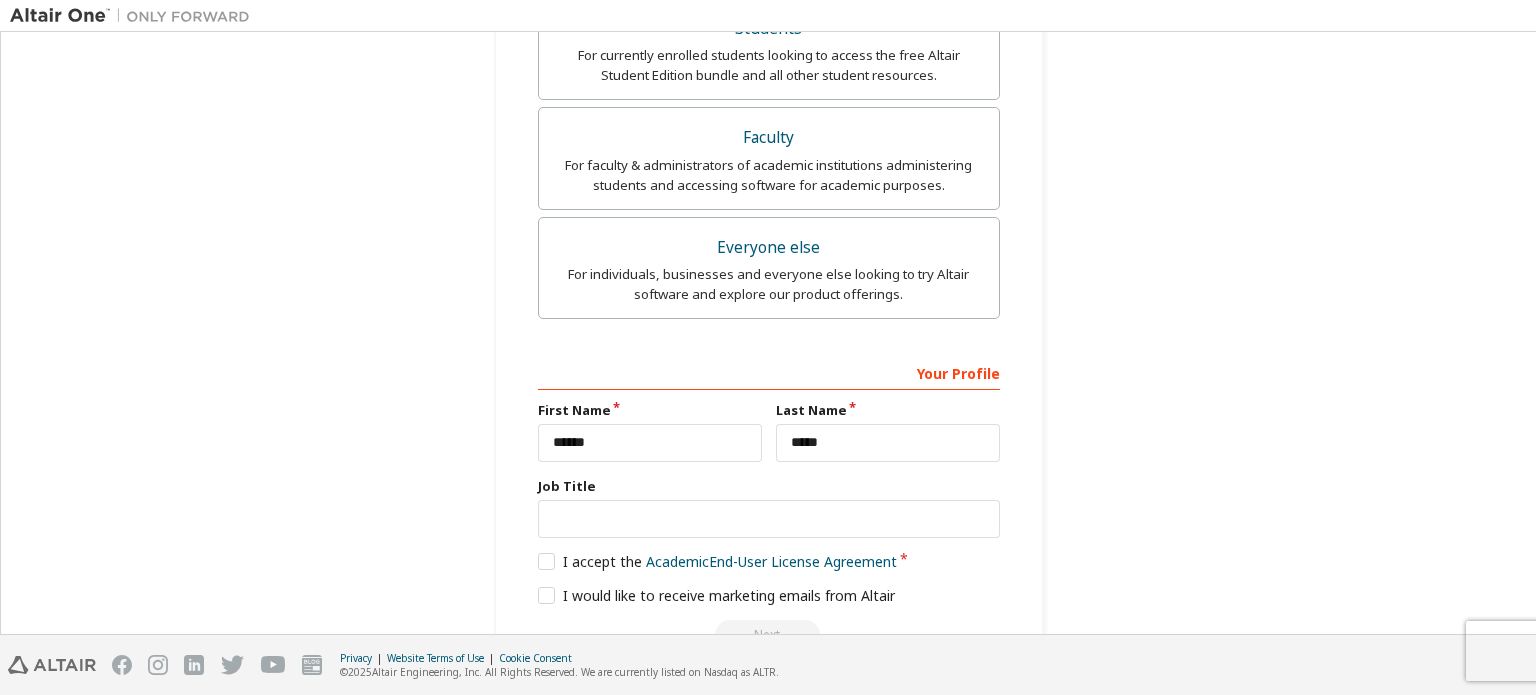 scroll, scrollTop: 627, scrollLeft: 0, axis: vertical 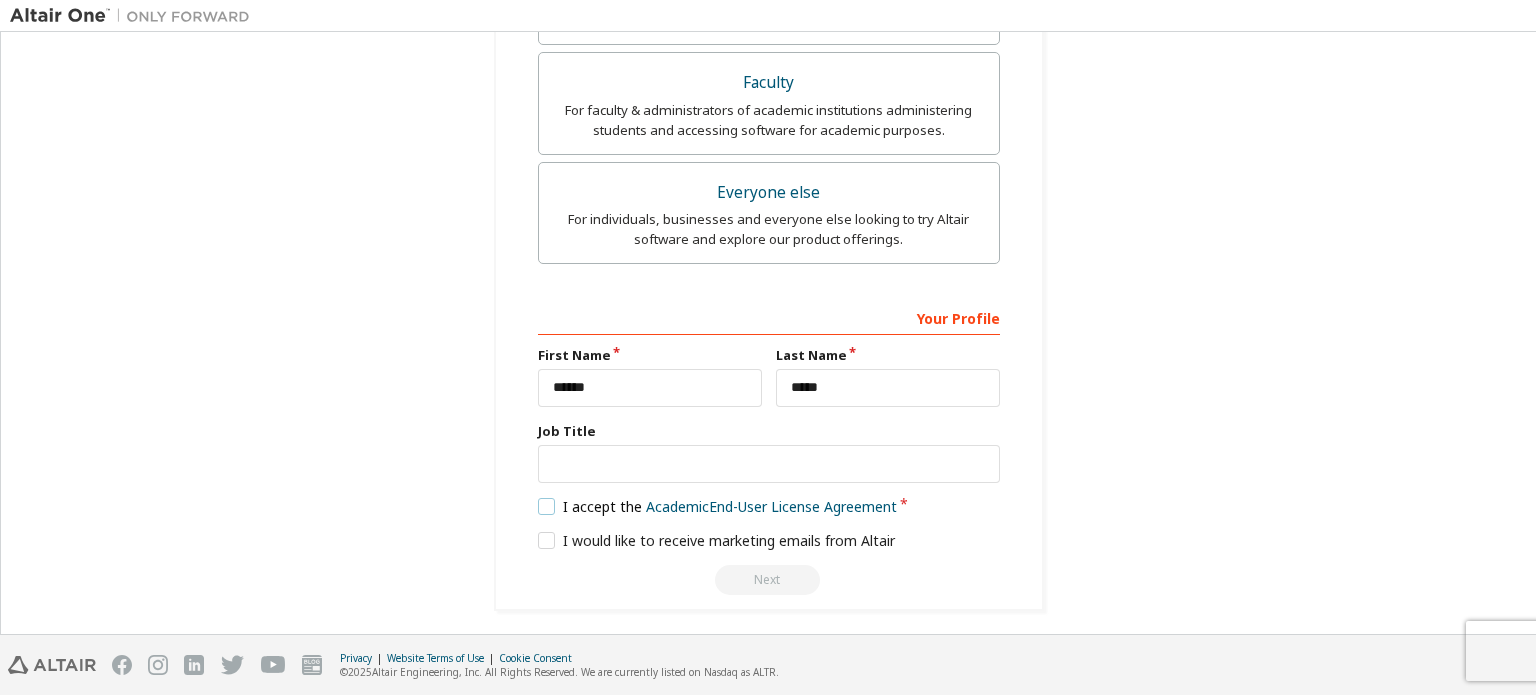click on "I accept the   Academic   End-User License Agreement" at bounding box center [718, 506] 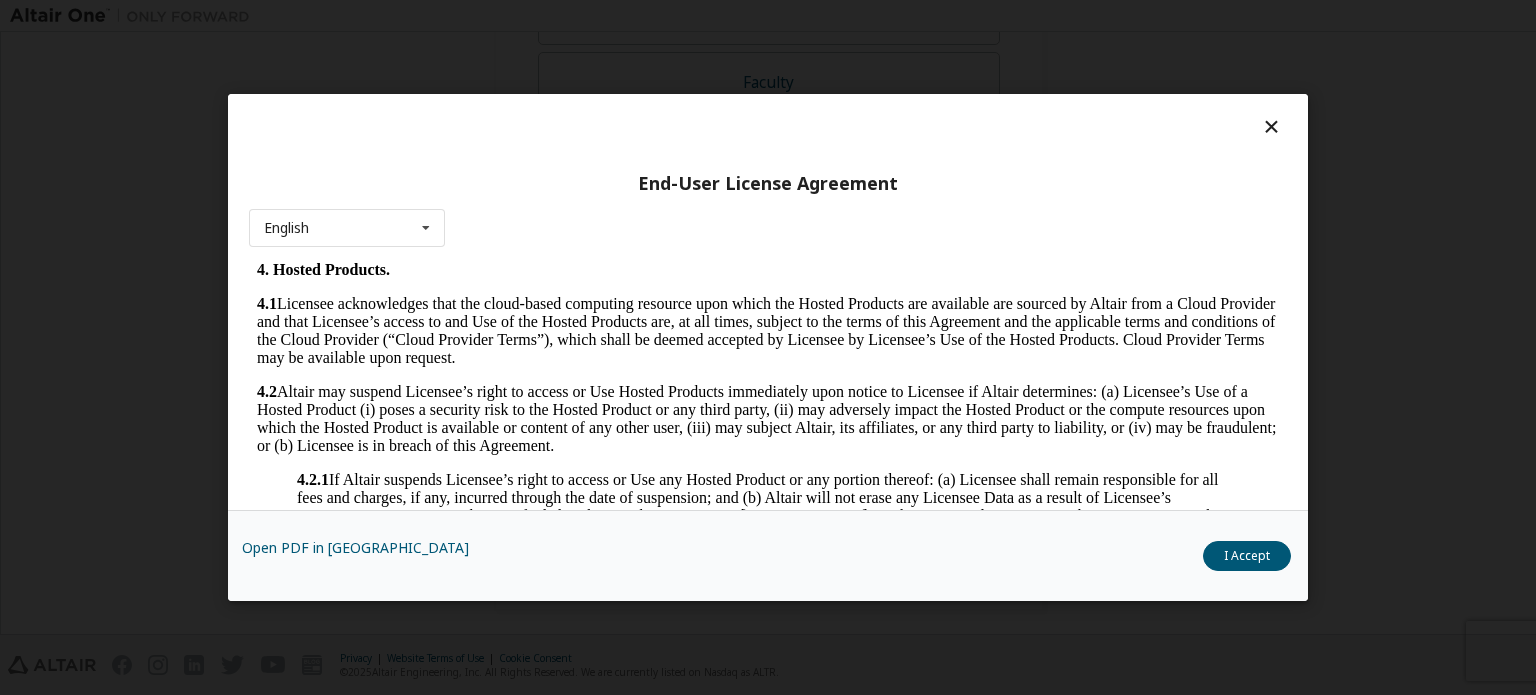 scroll, scrollTop: 1590, scrollLeft: 0, axis: vertical 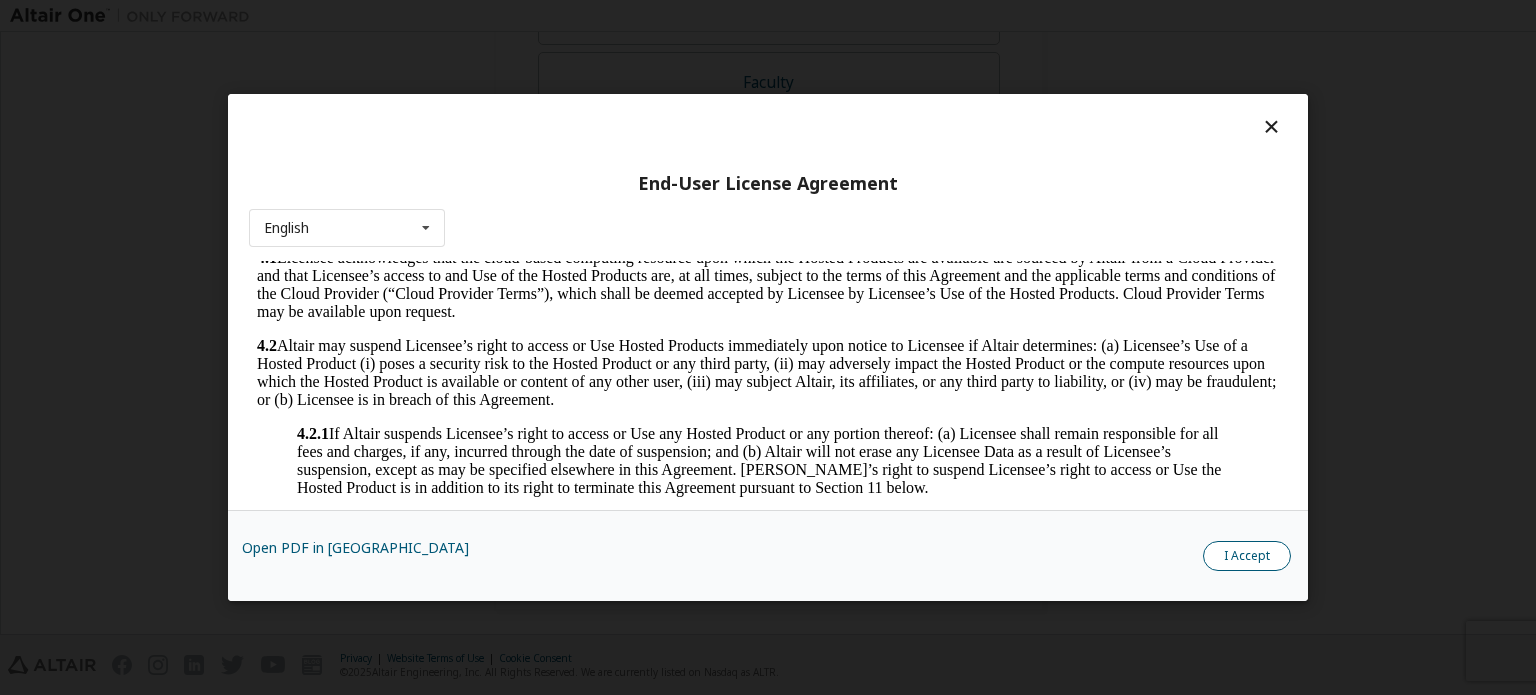 click on "I Accept" at bounding box center (1247, 556) 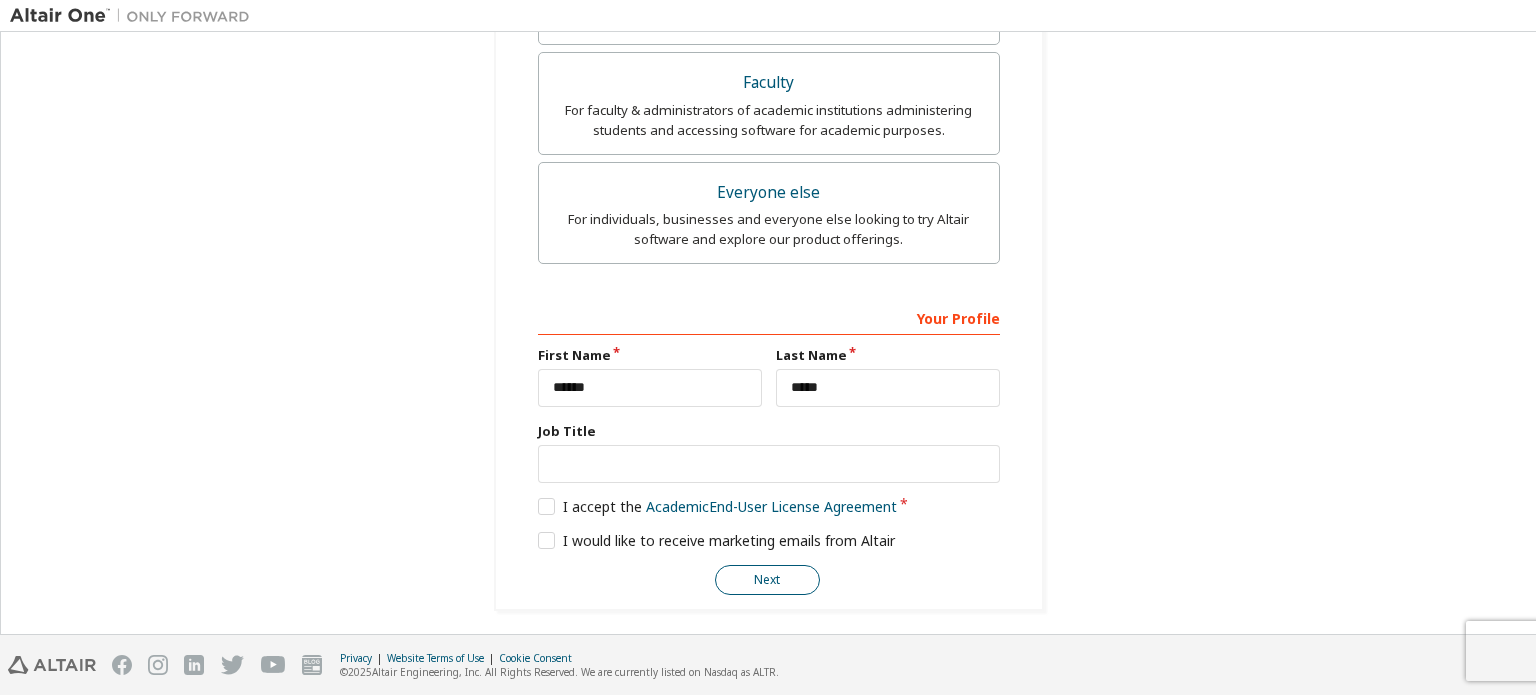 click on "Next" at bounding box center [767, 580] 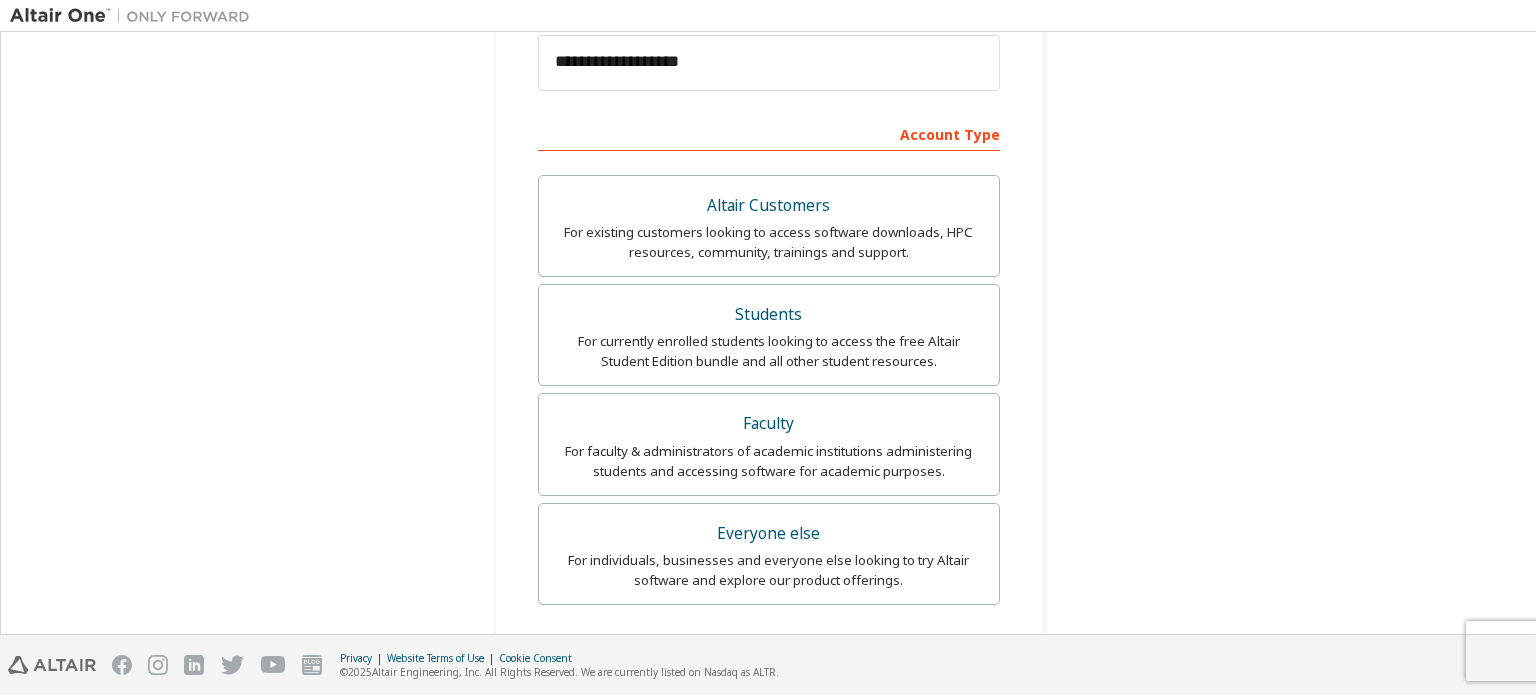 scroll, scrollTop: 0, scrollLeft: 0, axis: both 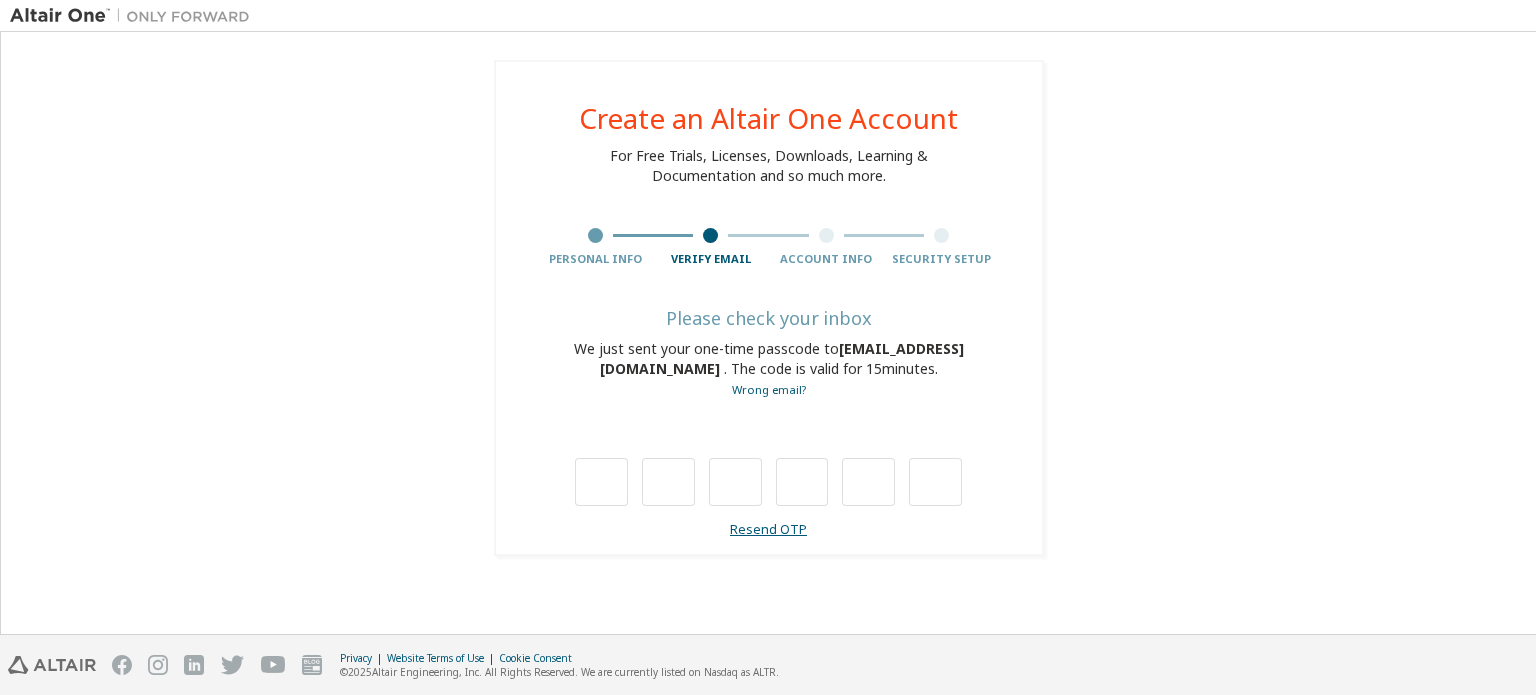 click on "Resend OTP" at bounding box center (768, 529) 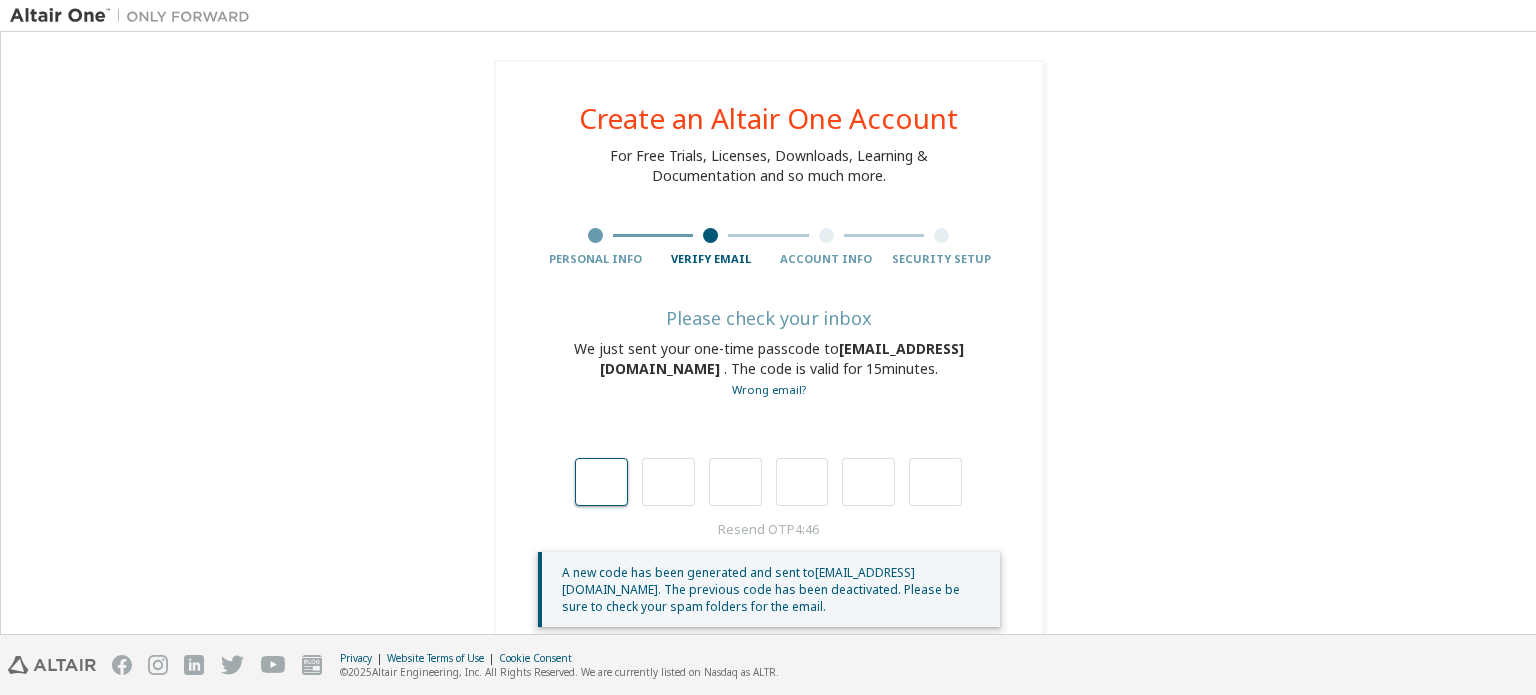 click at bounding box center [601, 482] 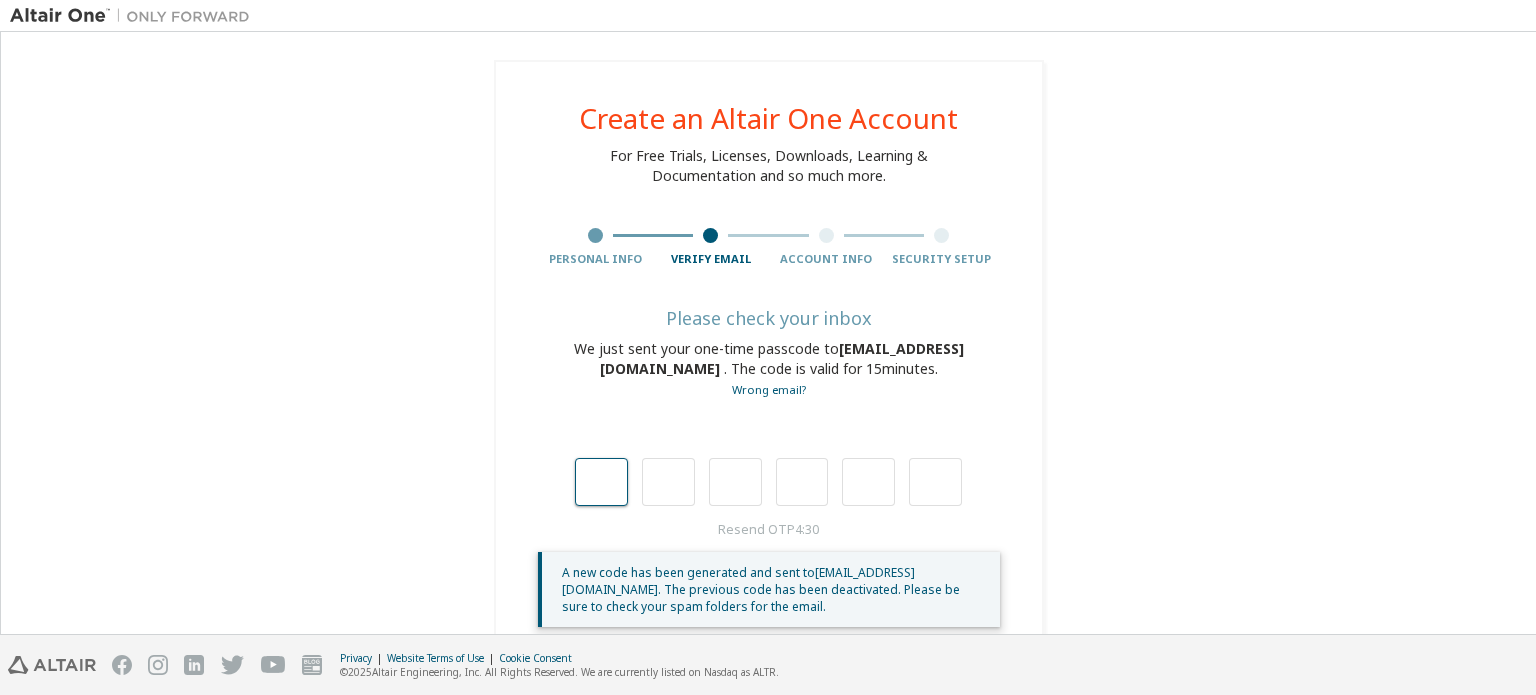 type on "*" 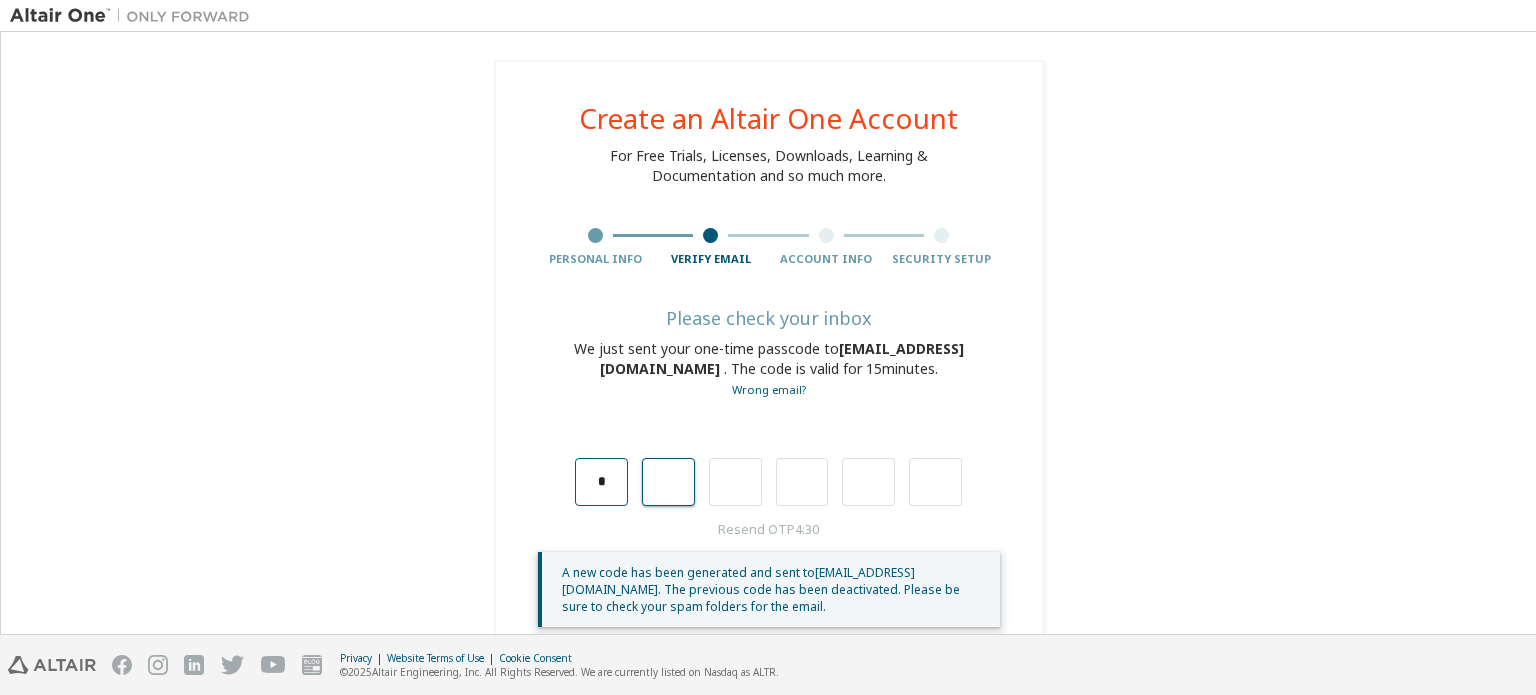 type on "*" 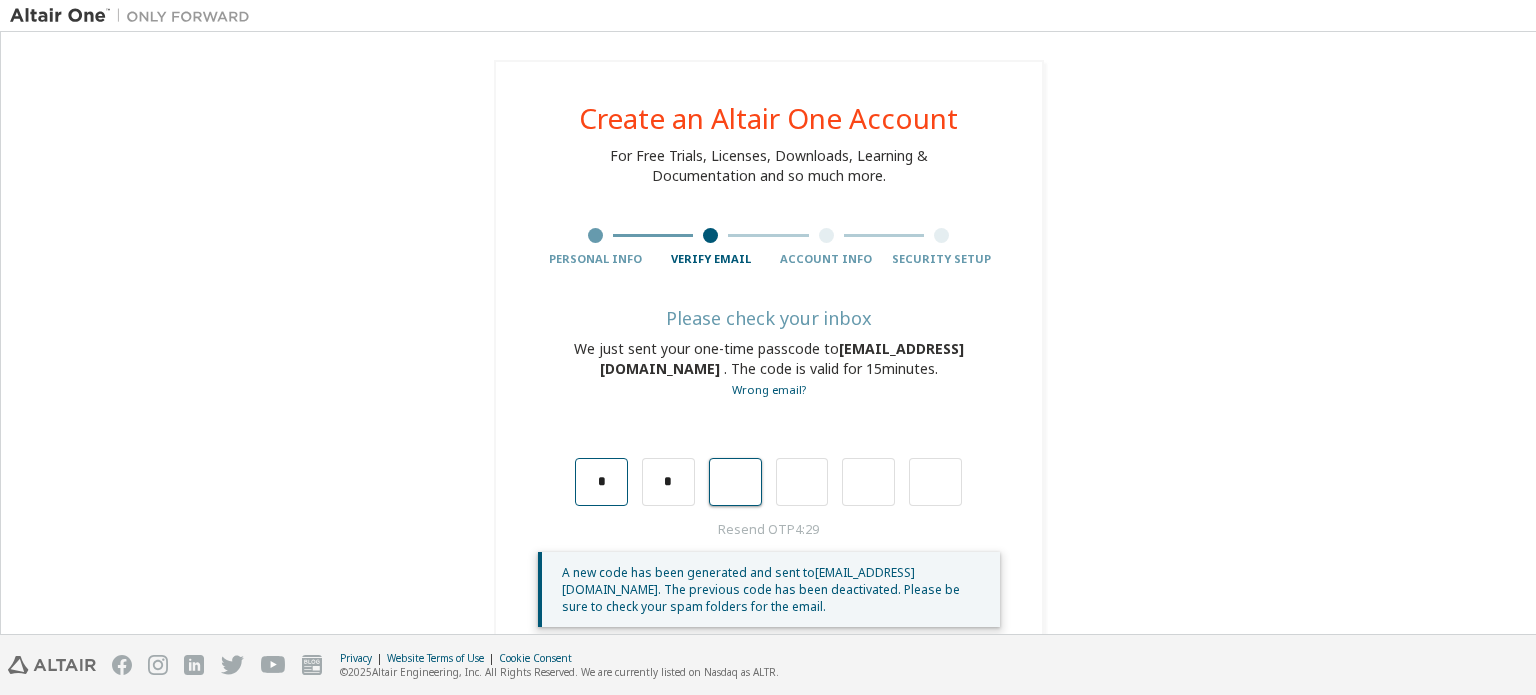 type on "*" 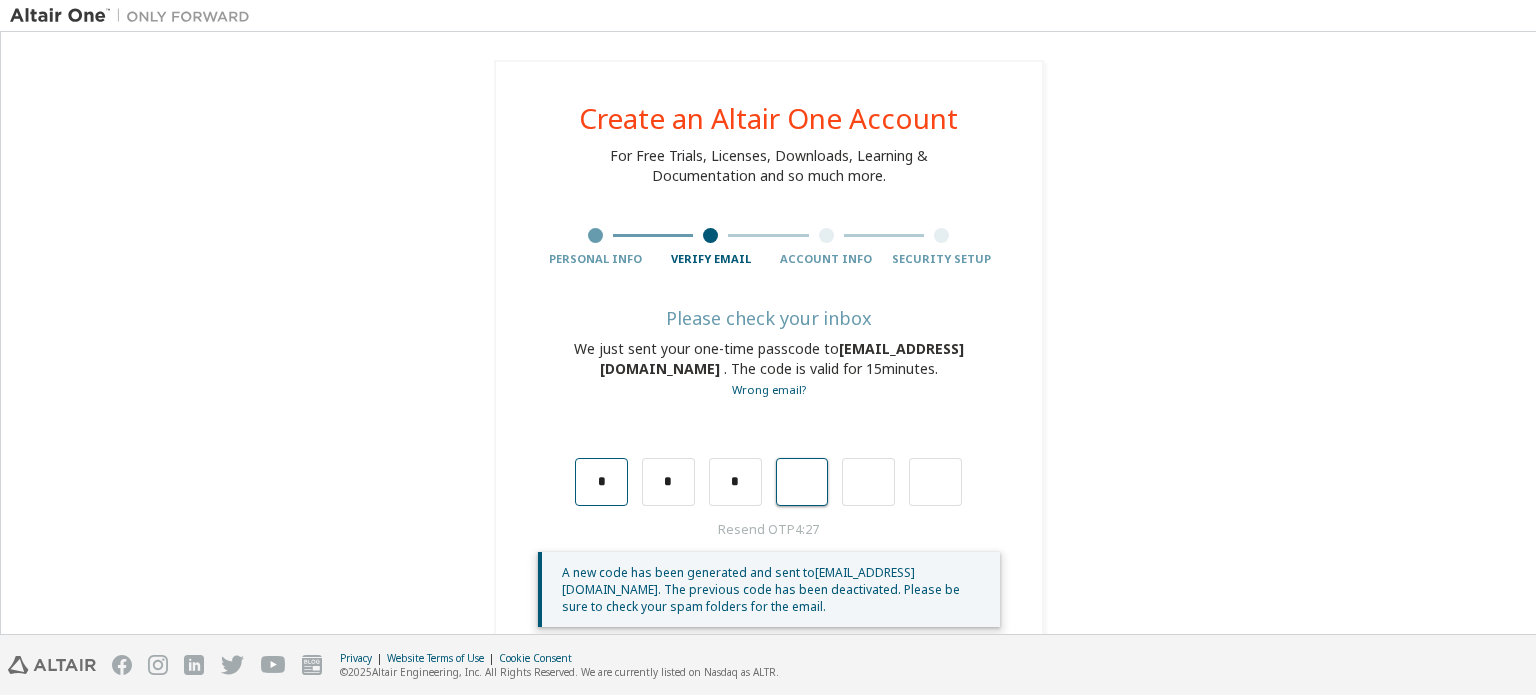 type on "*" 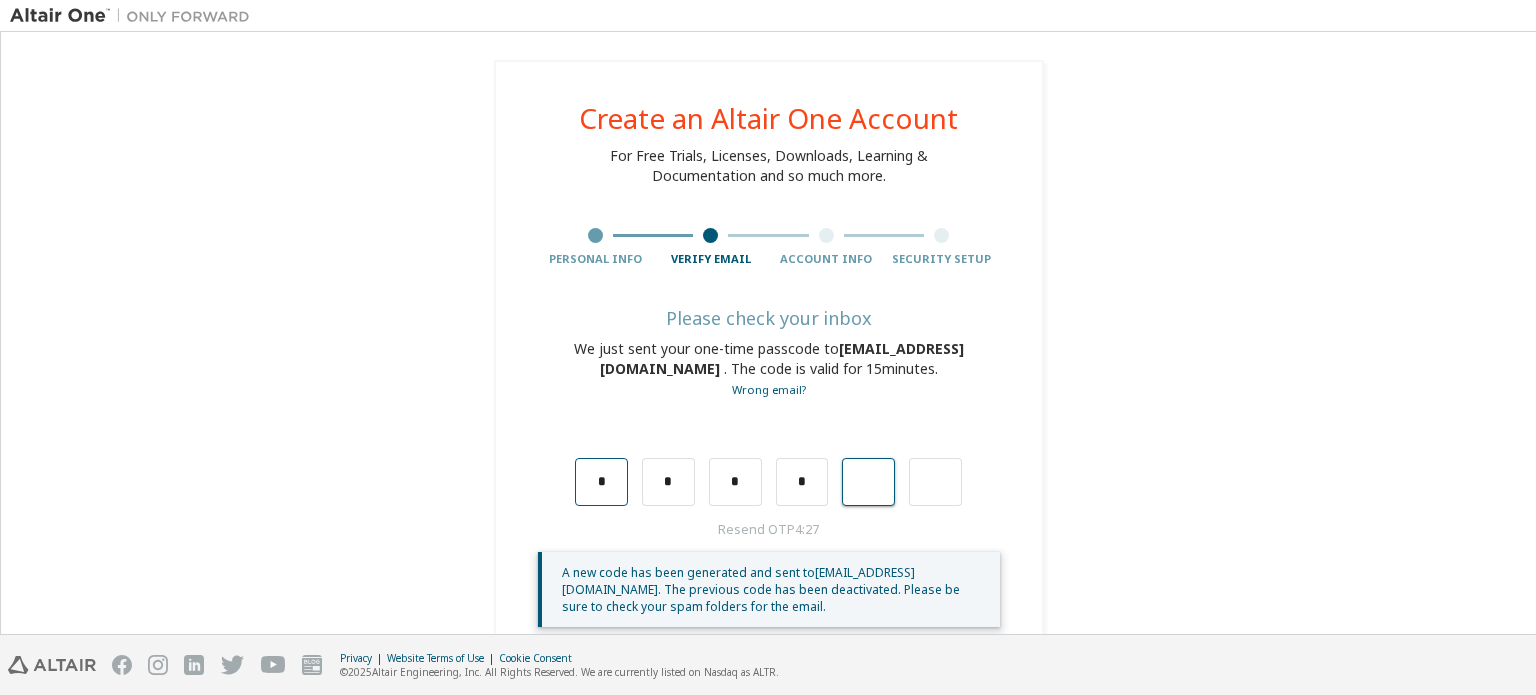 type on "*" 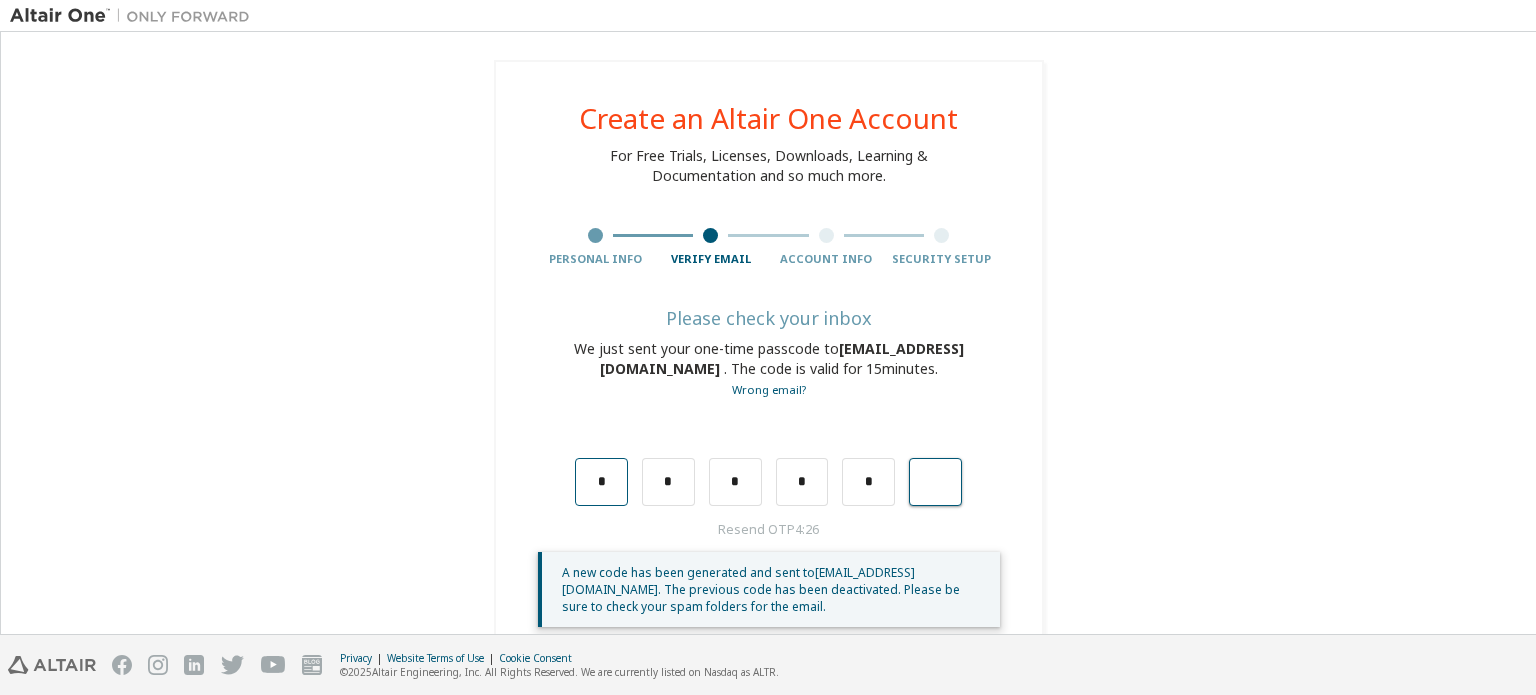 type on "*" 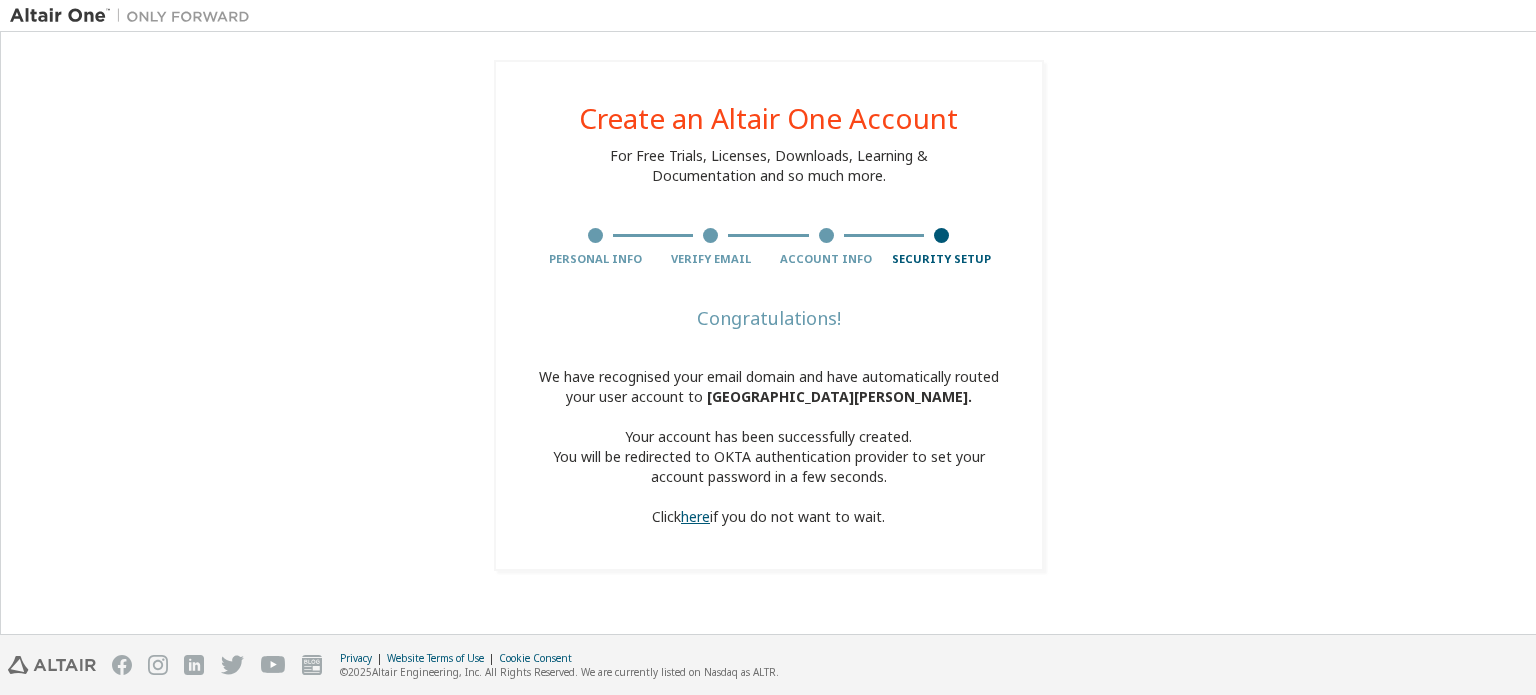 click on "here" at bounding box center [695, 516] 